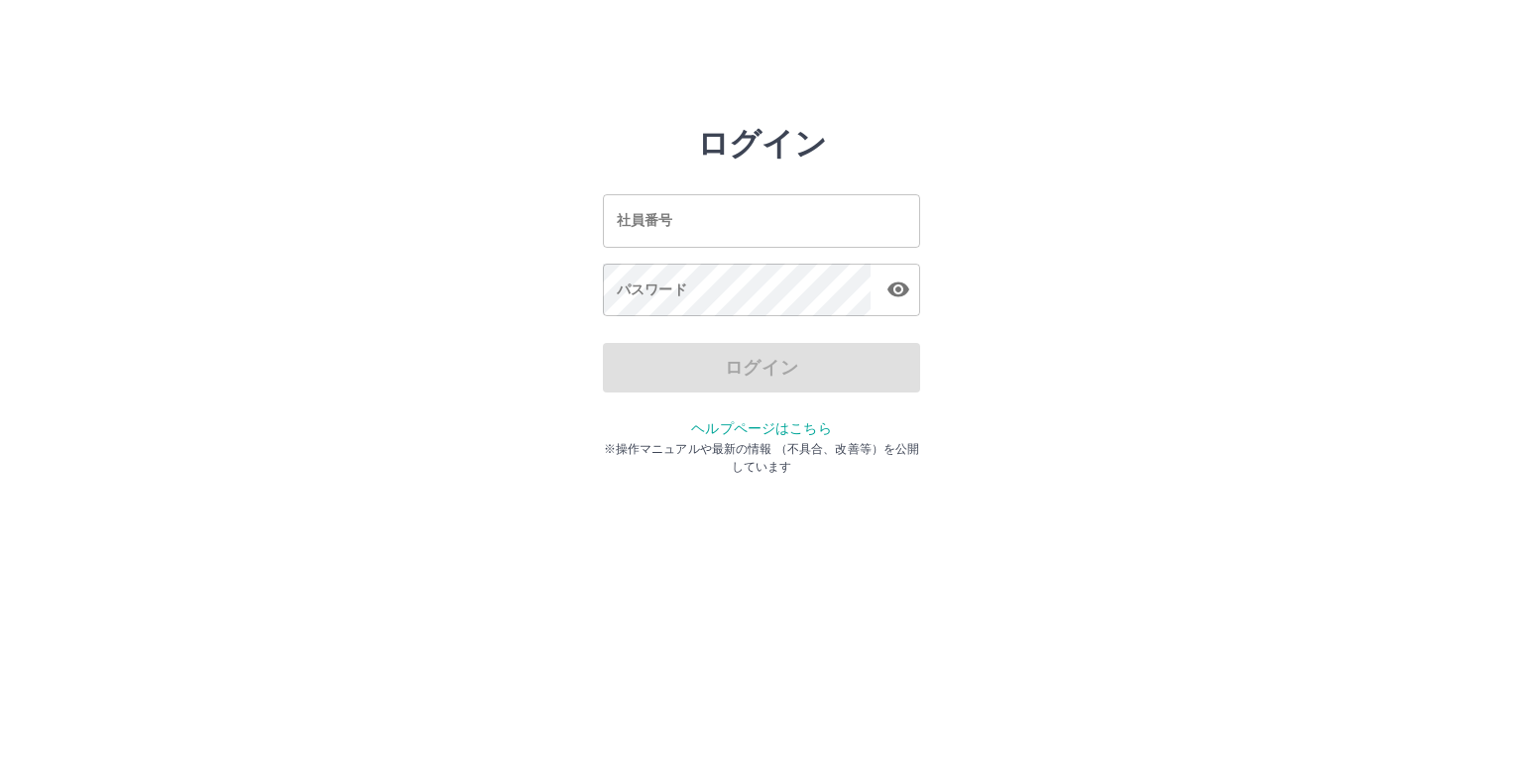 scroll, scrollTop: 0, scrollLeft: 0, axis: both 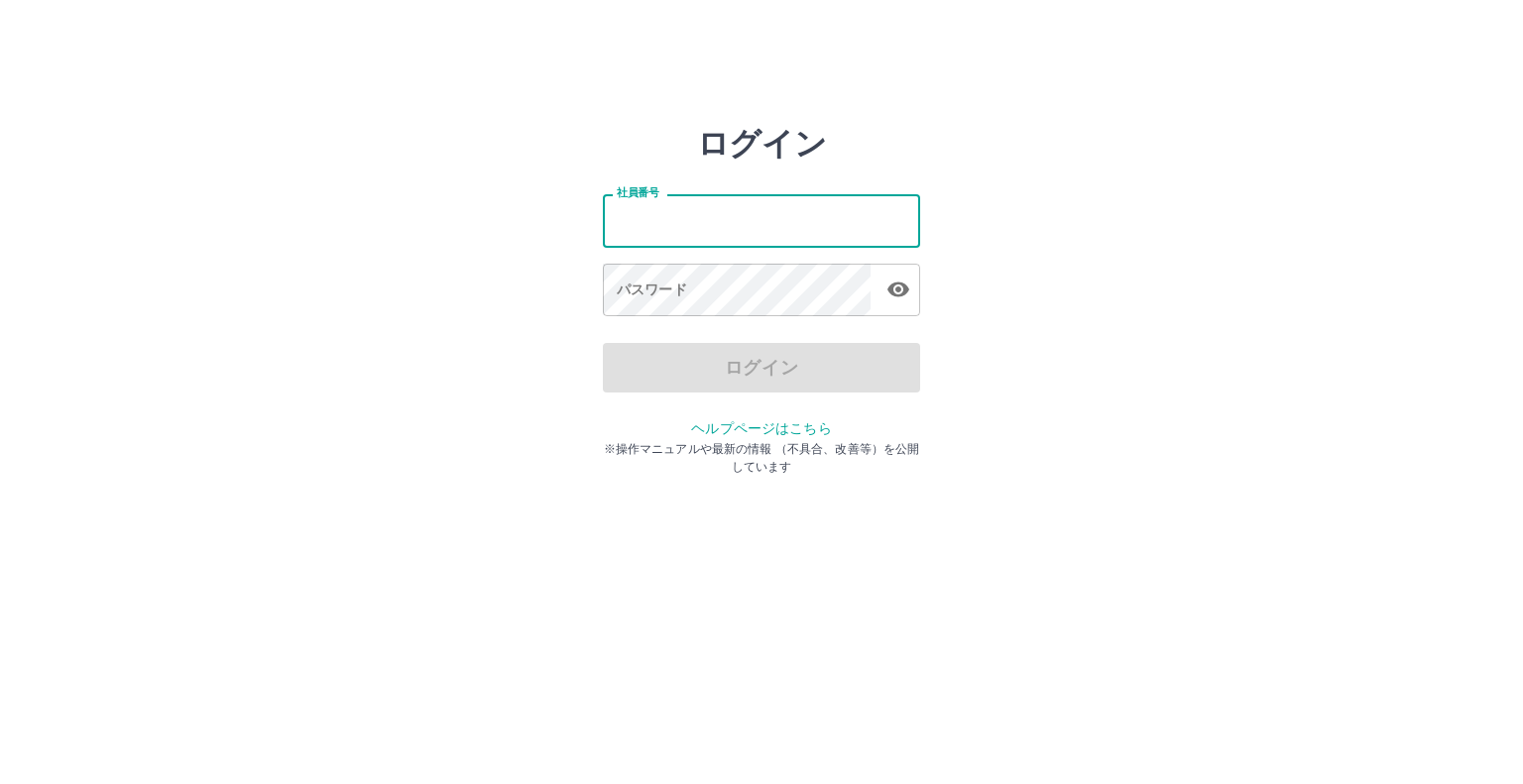 click on "社員番号" at bounding box center [762, 220] 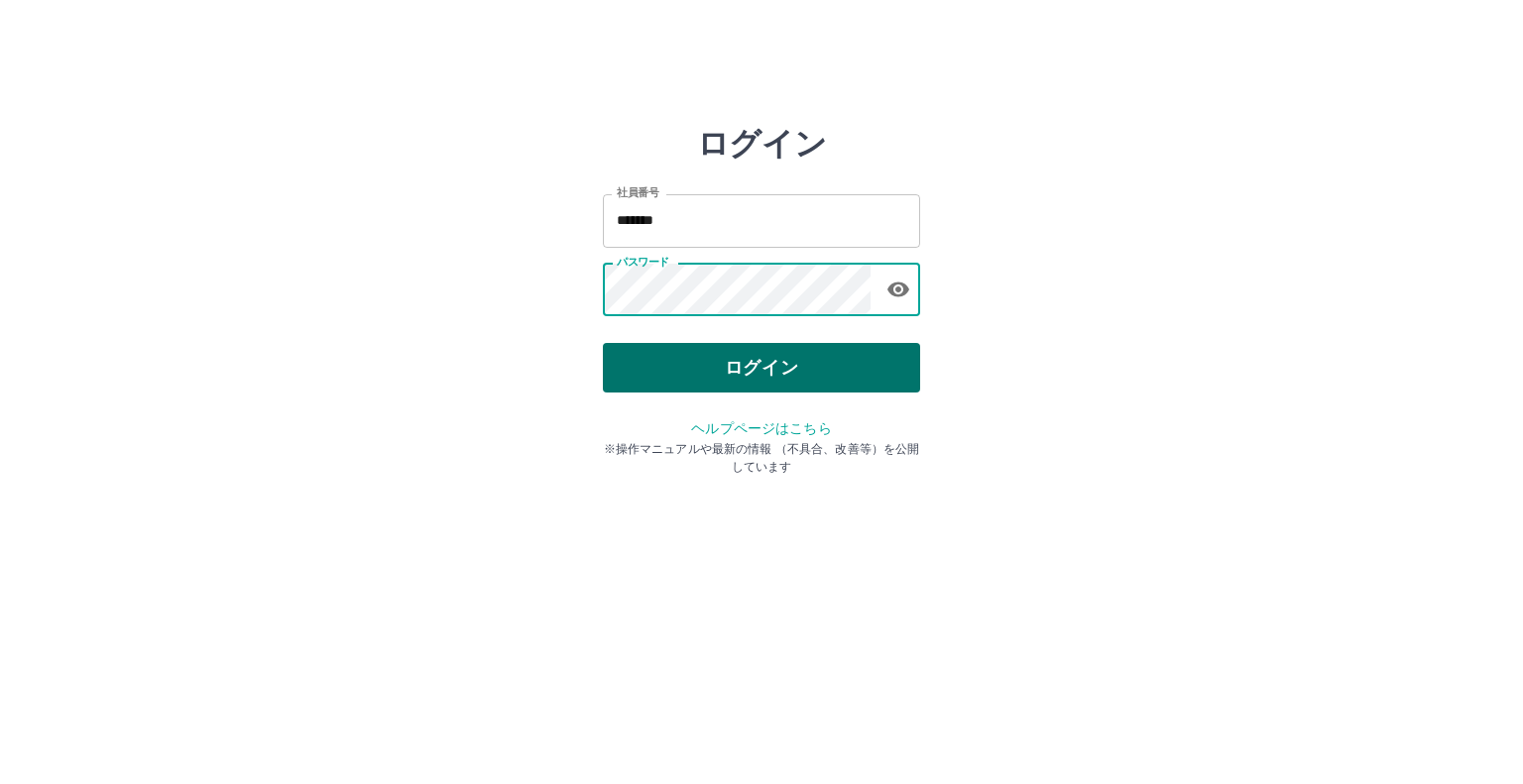 click on "ログイン" at bounding box center [762, 368] 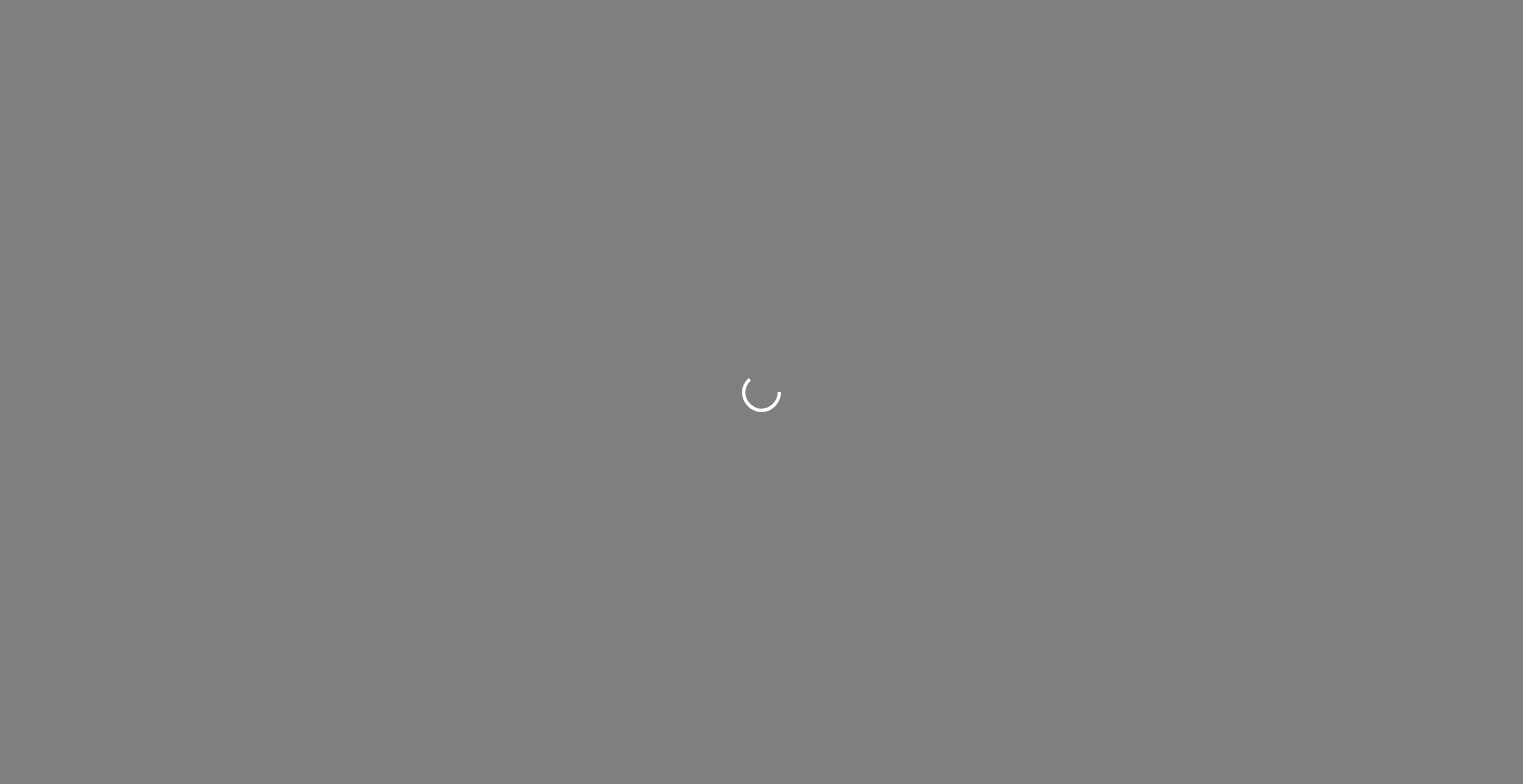 scroll, scrollTop: 0, scrollLeft: 0, axis: both 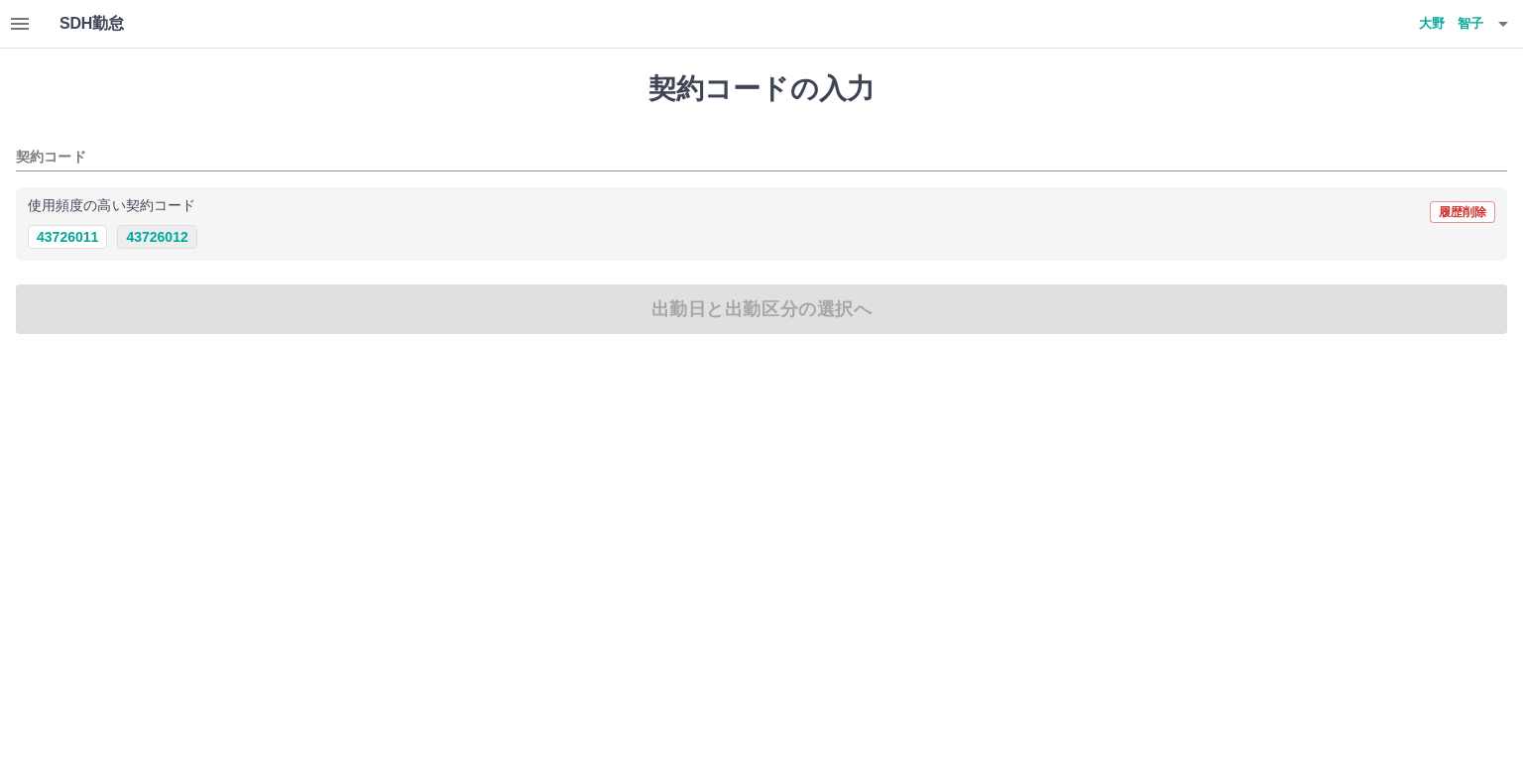 click on "43726012" at bounding box center [157, 237] 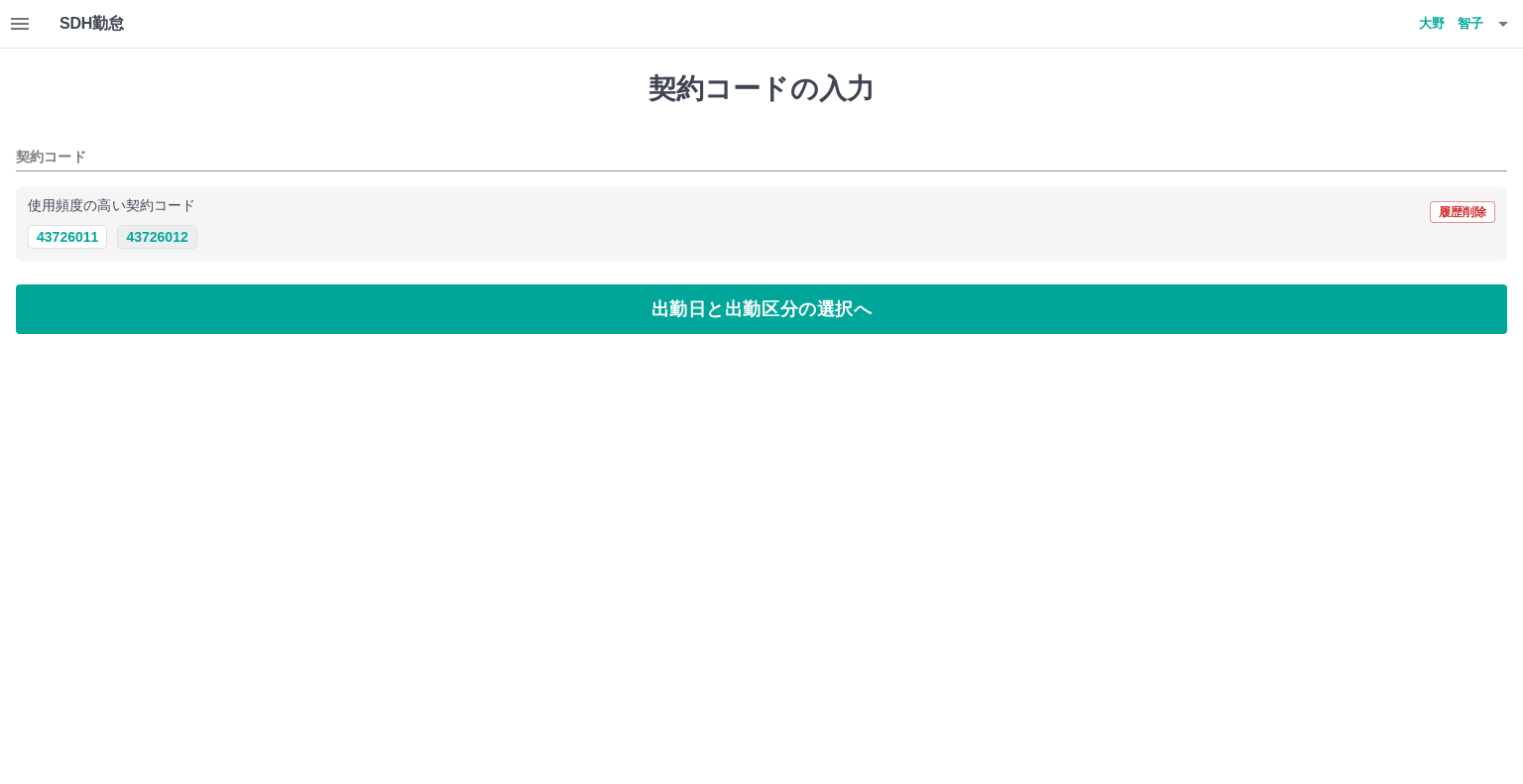 type on "********" 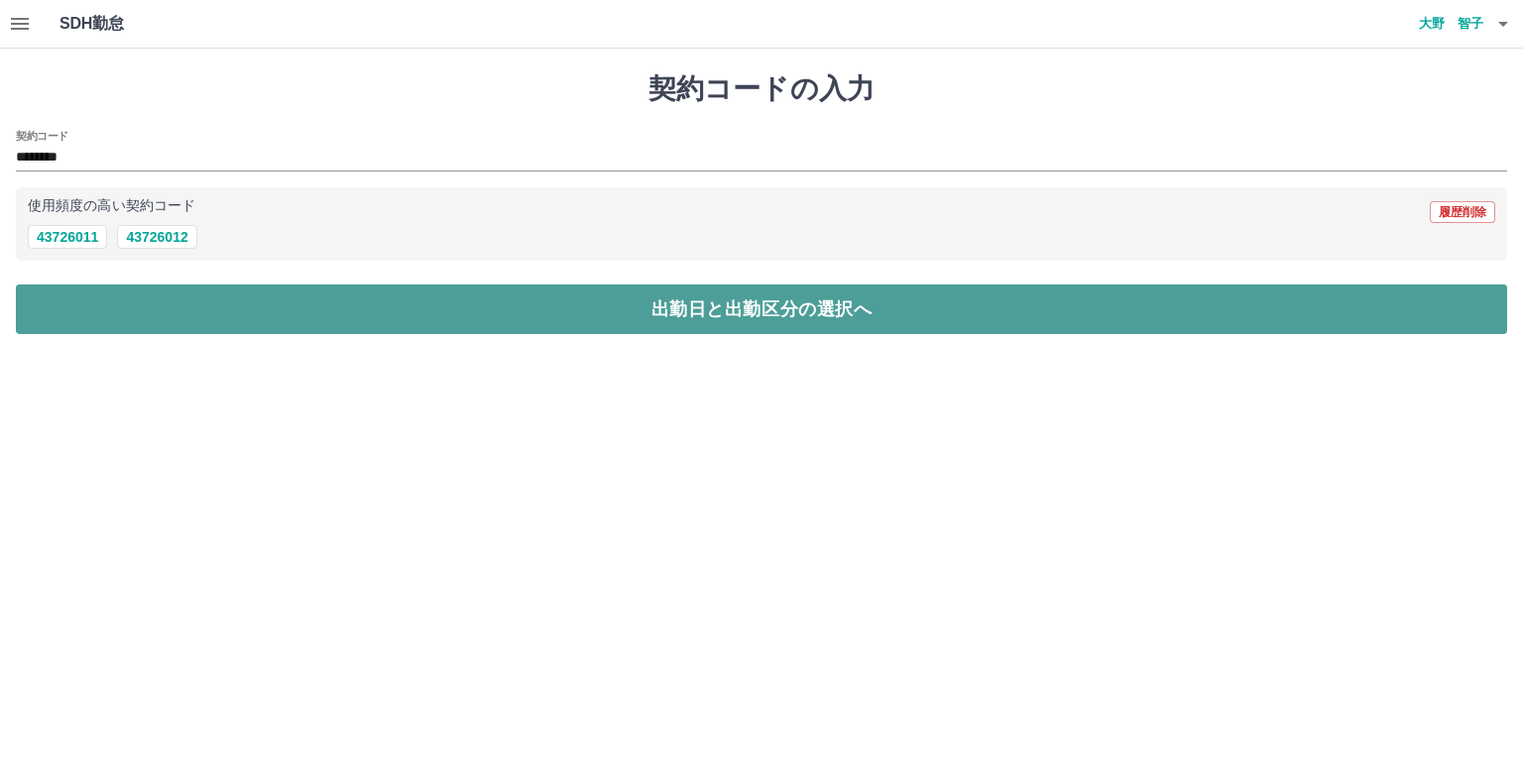 click on "出勤日と出勤区分の選択へ" at bounding box center (762, 309) 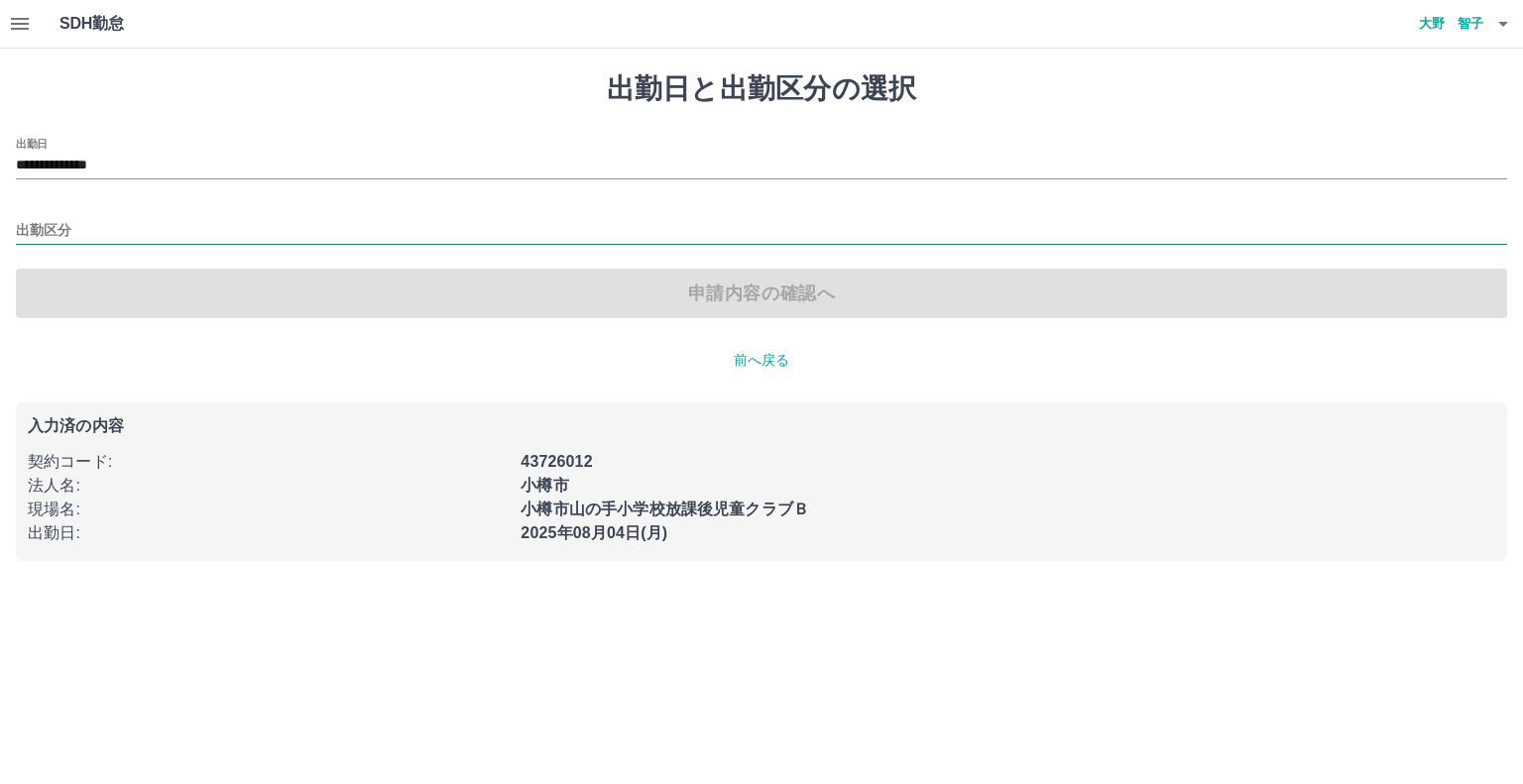 click on "出勤区分" at bounding box center [762, 231] 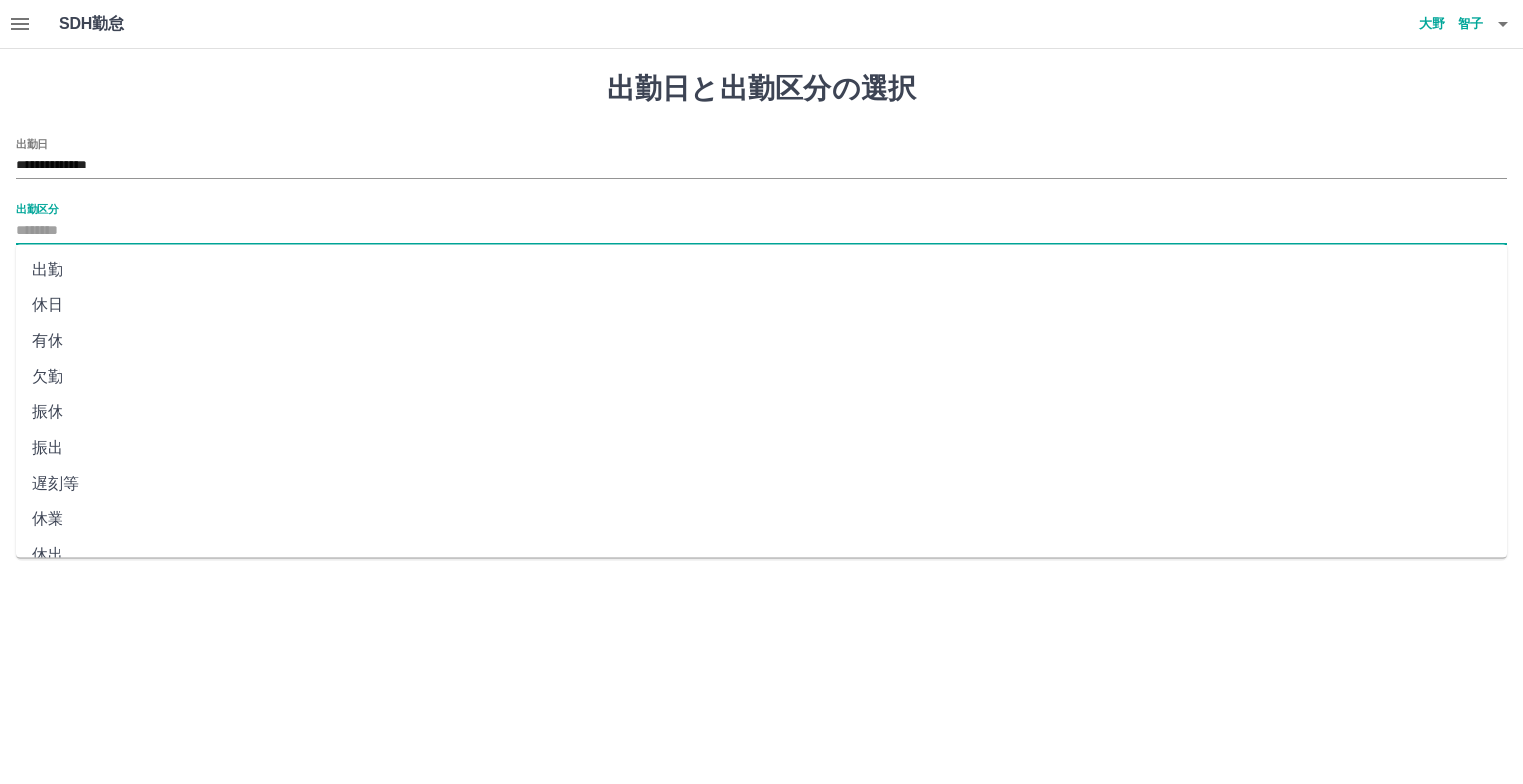 click on "出勤" at bounding box center (762, 270) 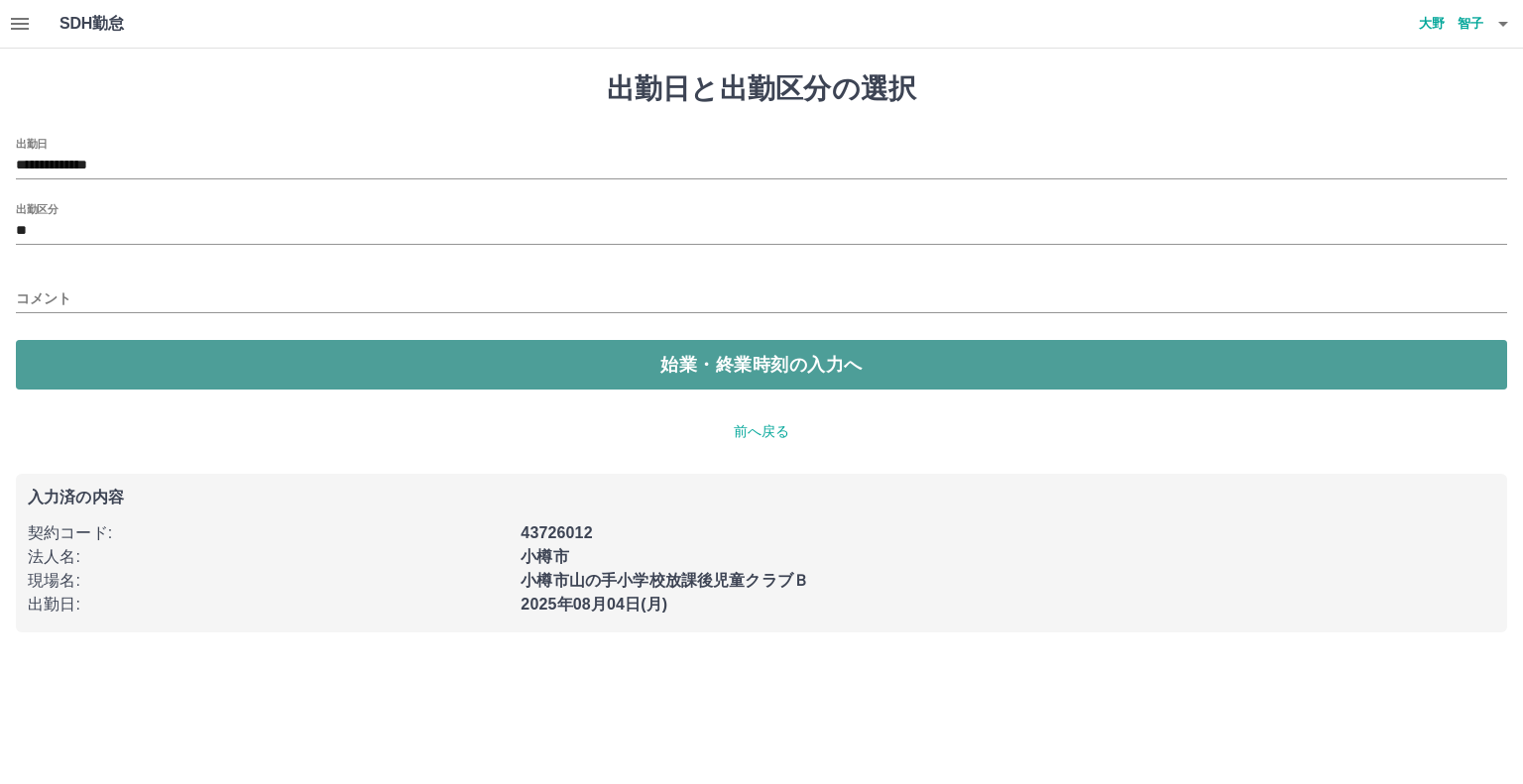 click on "始業・終業時刻の入力へ" at bounding box center (762, 365) 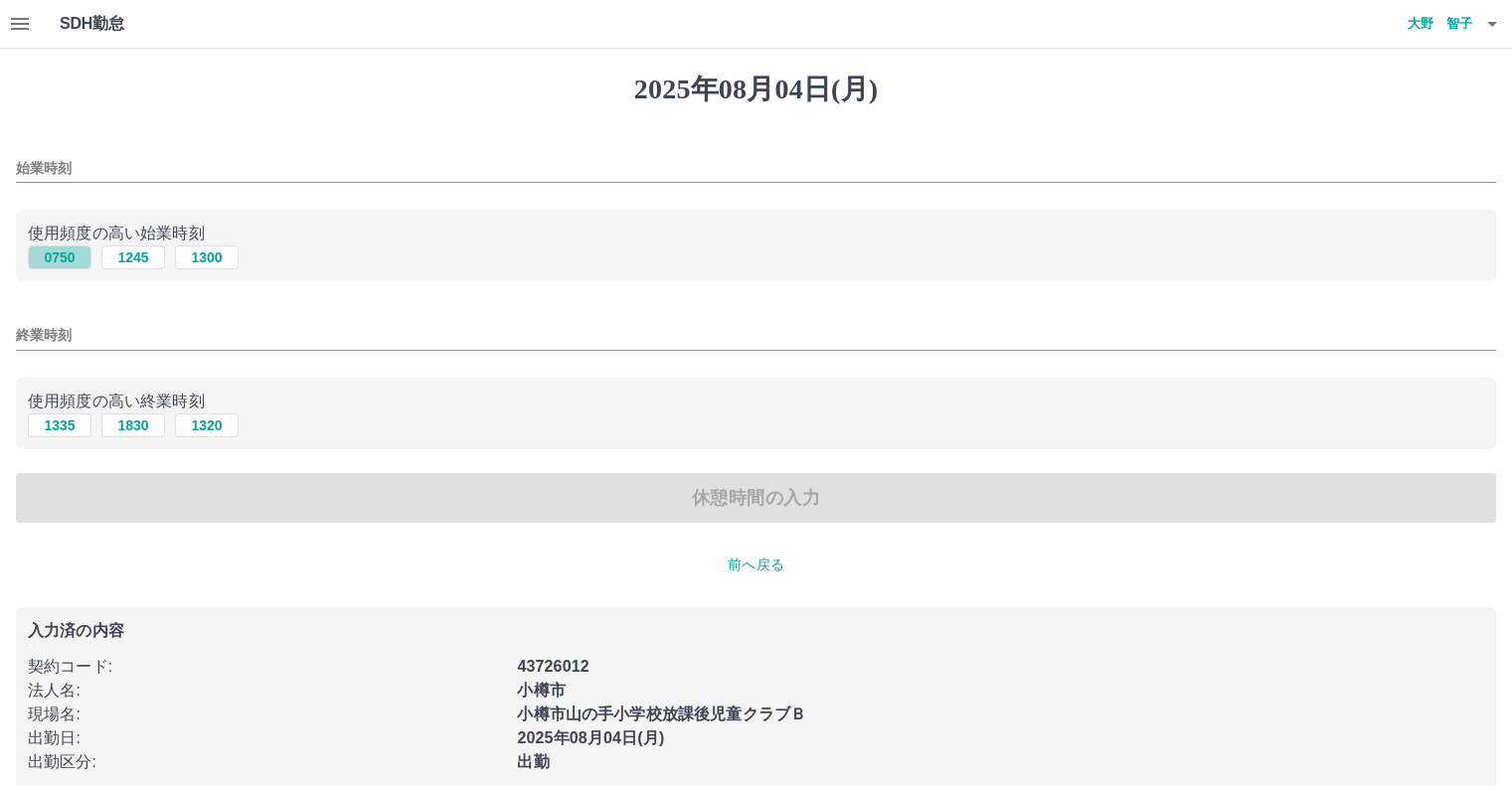 click on "0750" at bounding box center [60, 257] 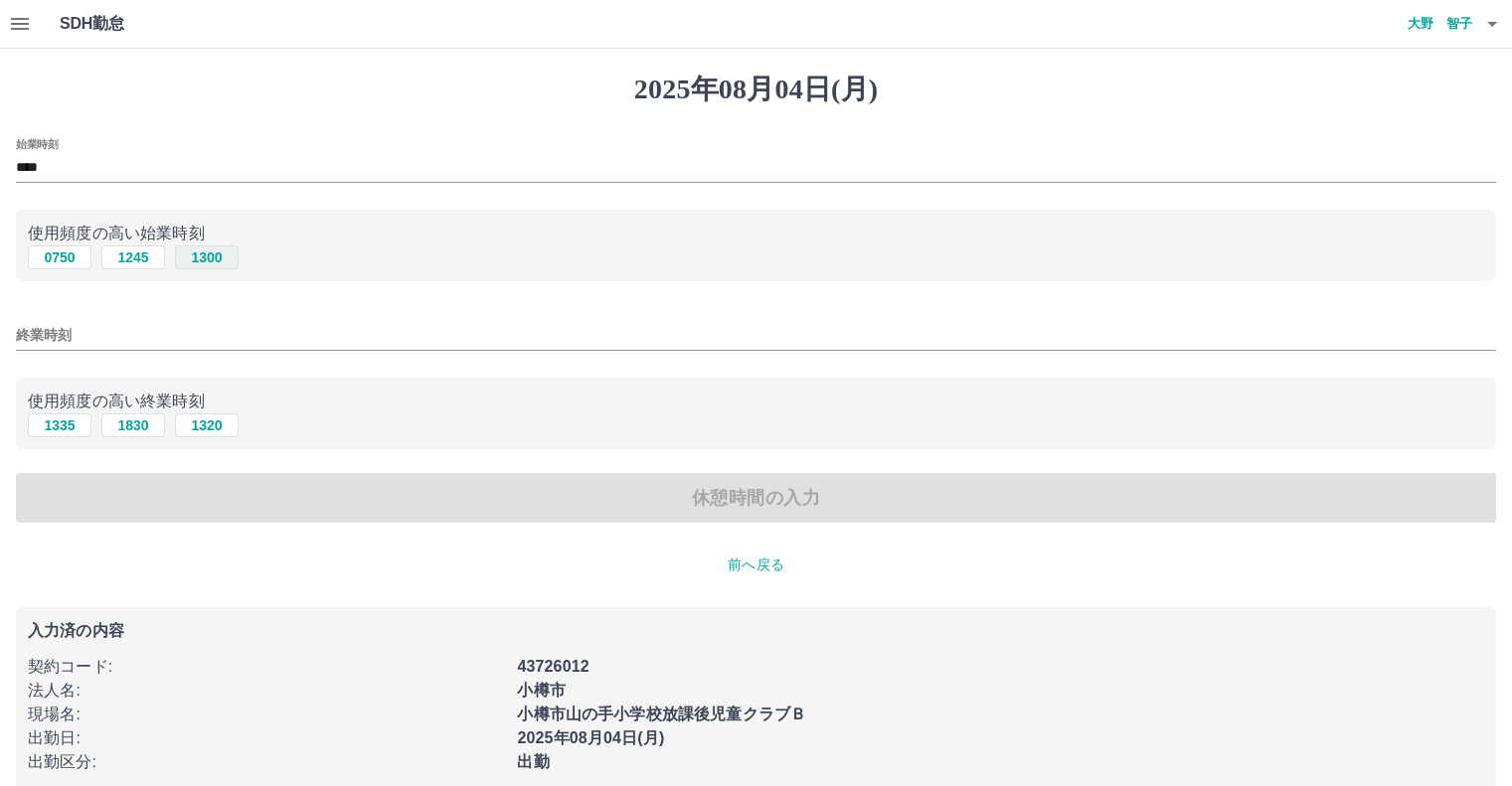 click on "1300" at bounding box center [207, 257] 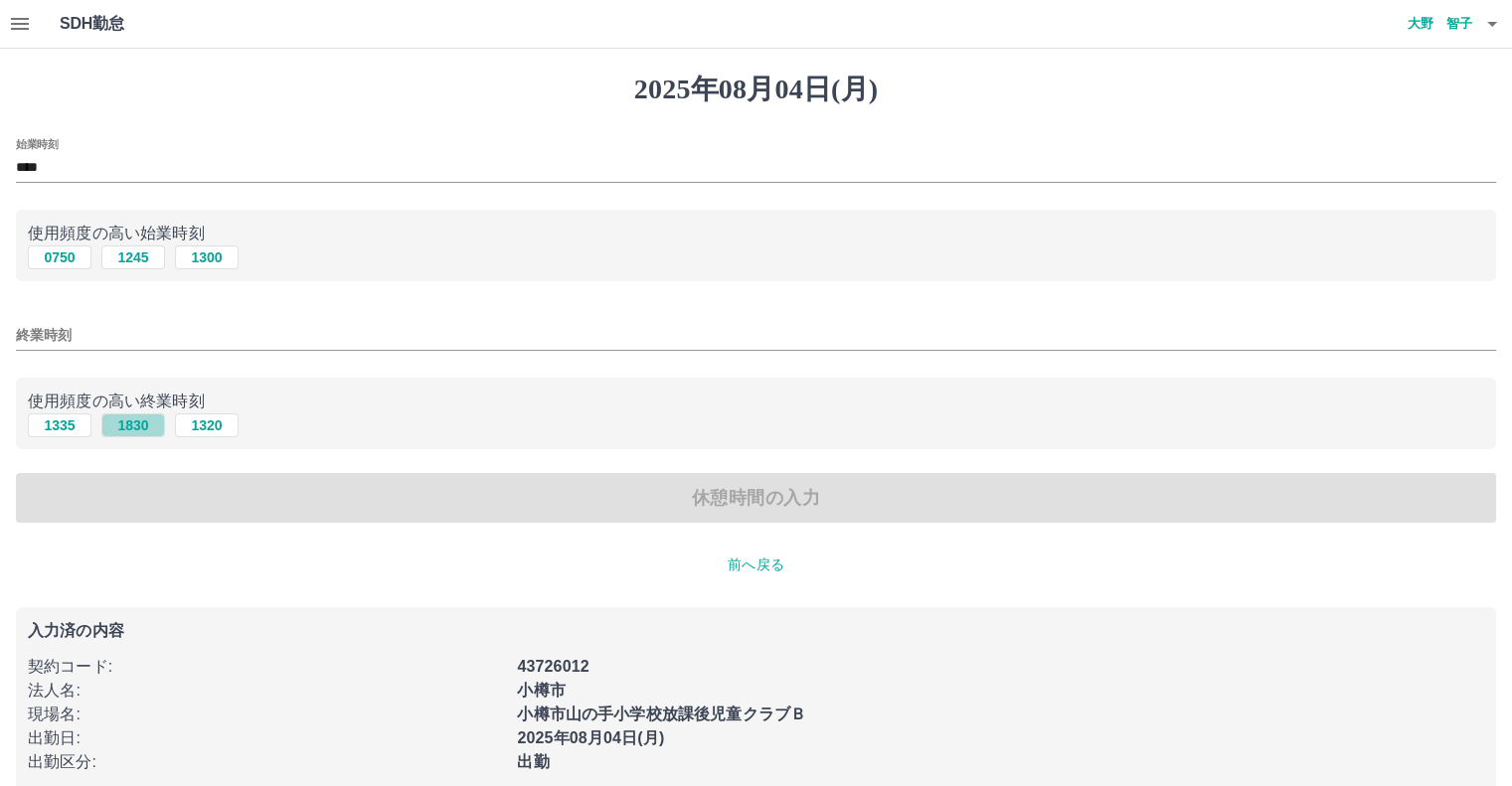 click on "1830" at bounding box center (133, 425) 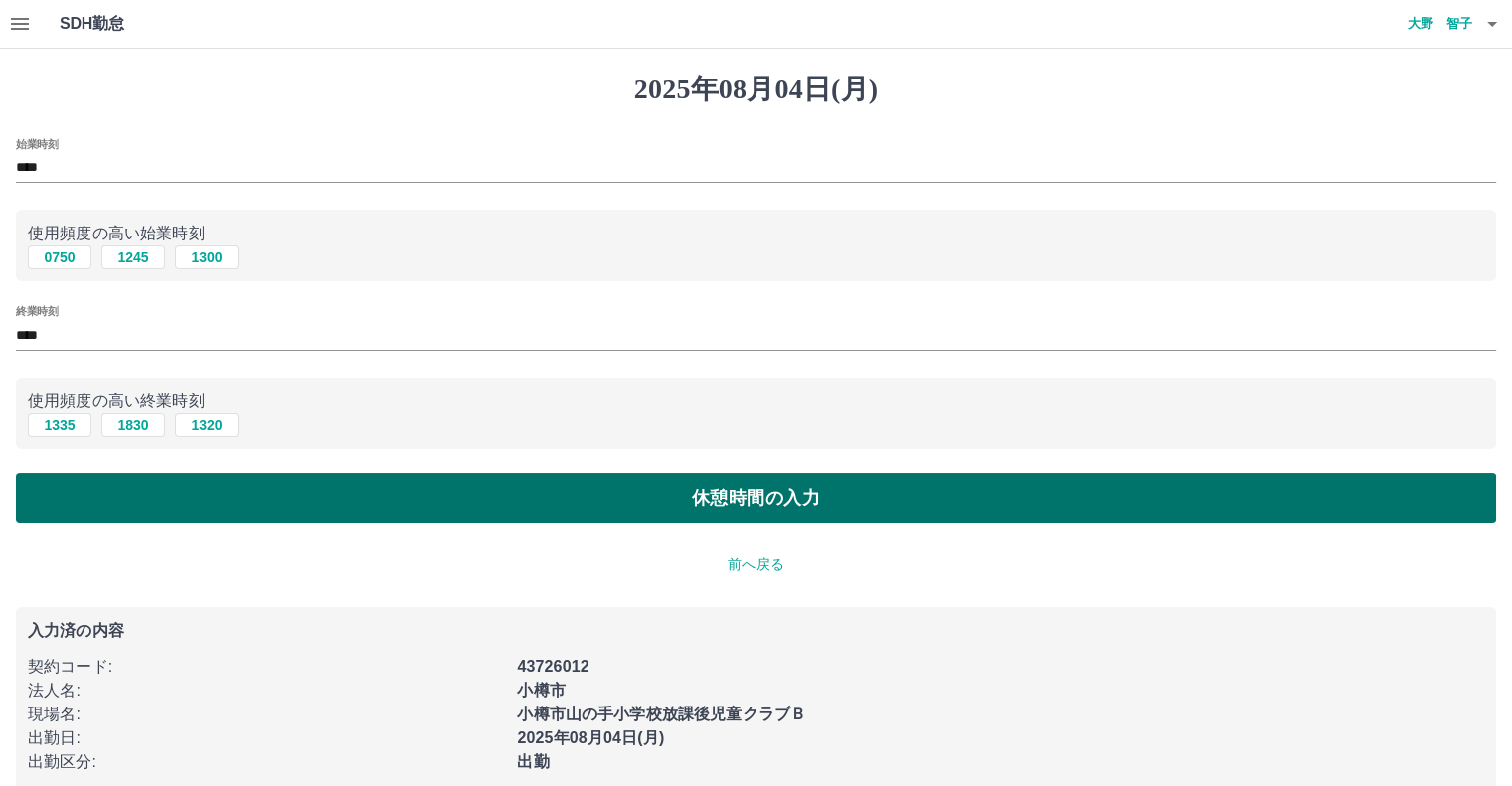 click on "休憩時間の入力" at bounding box center [756, 498] 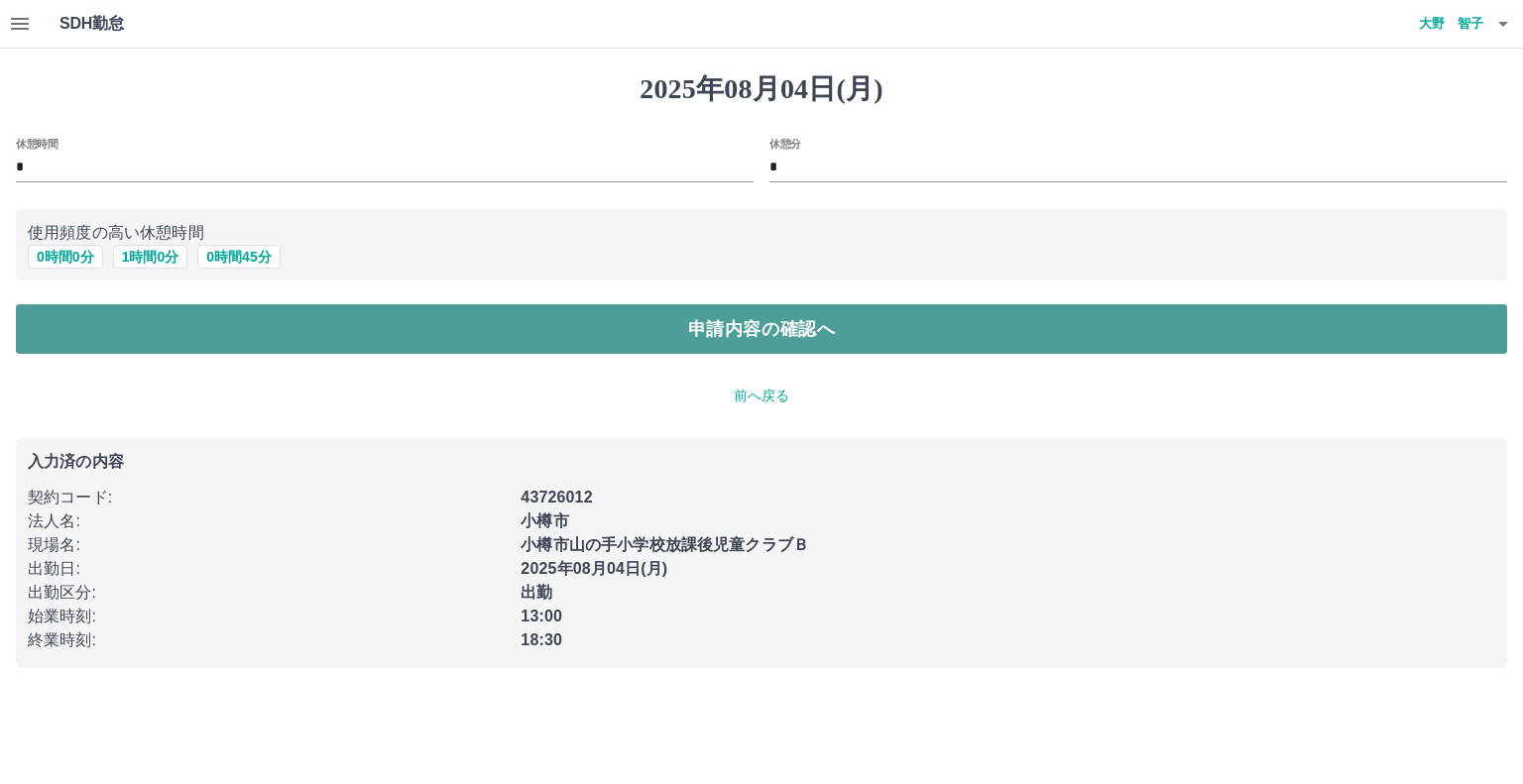 click on "申請内容の確認へ" at bounding box center (762, 329) 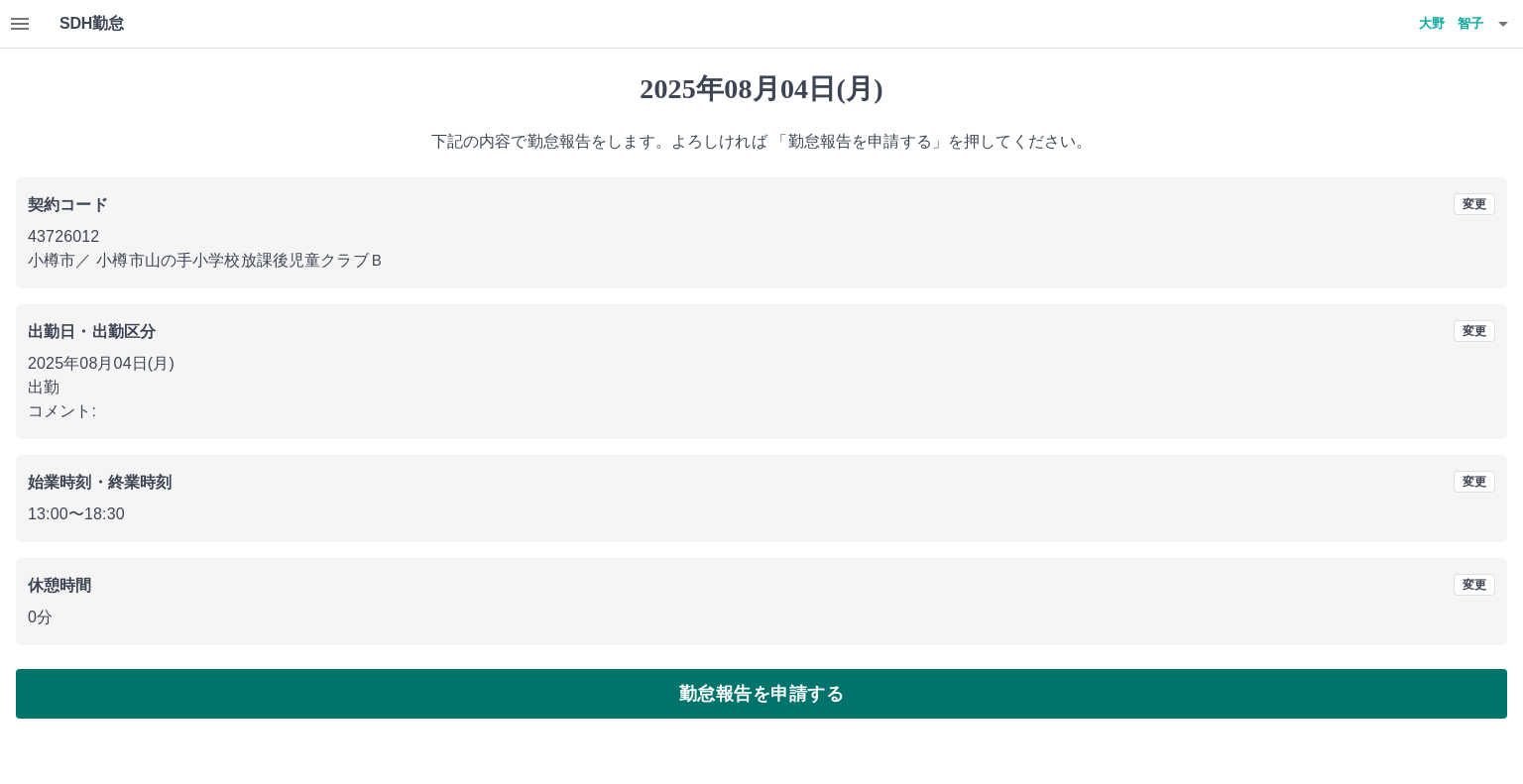 click on "勤怠報告を申請する" at bounding box center [762, 694] 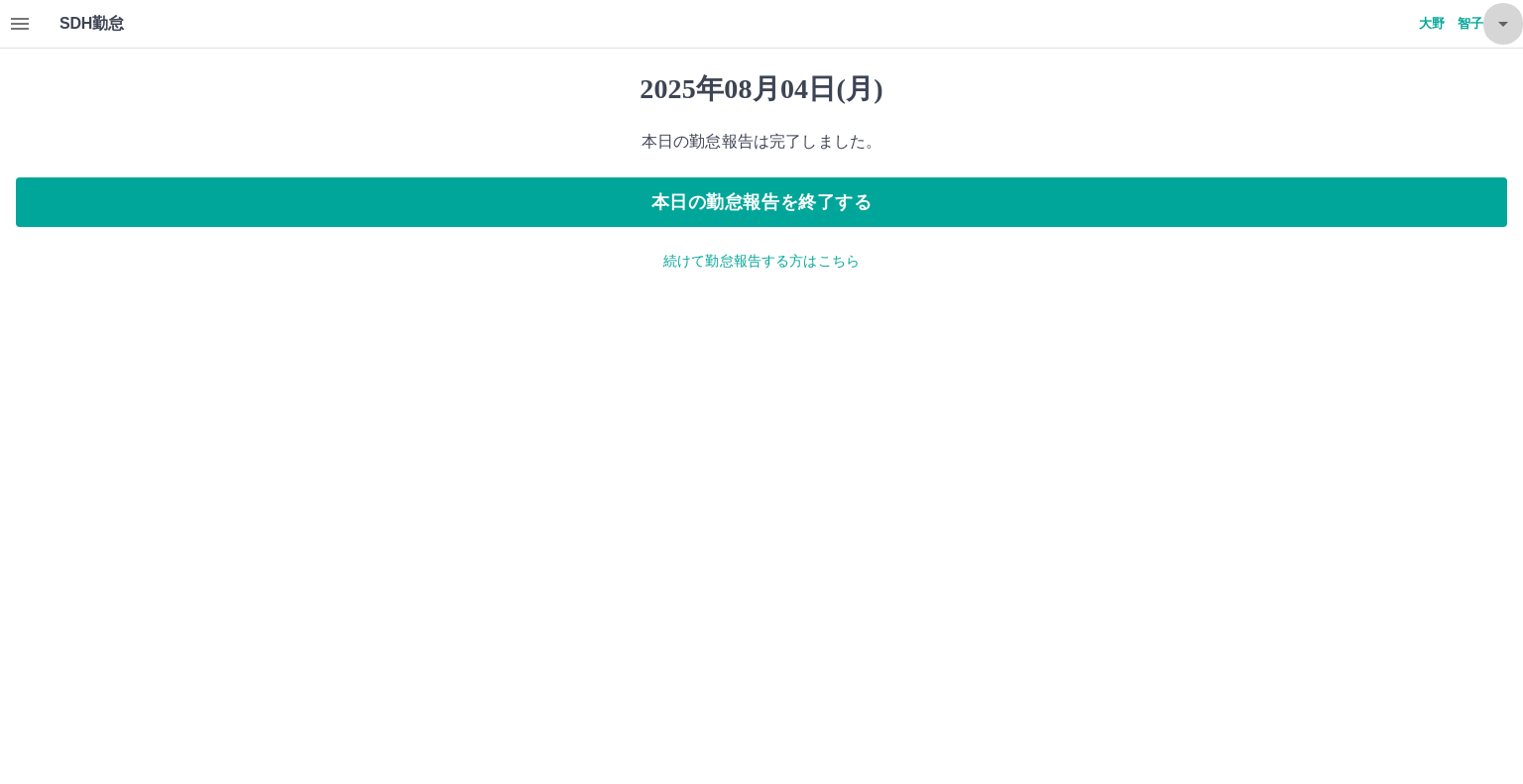 click 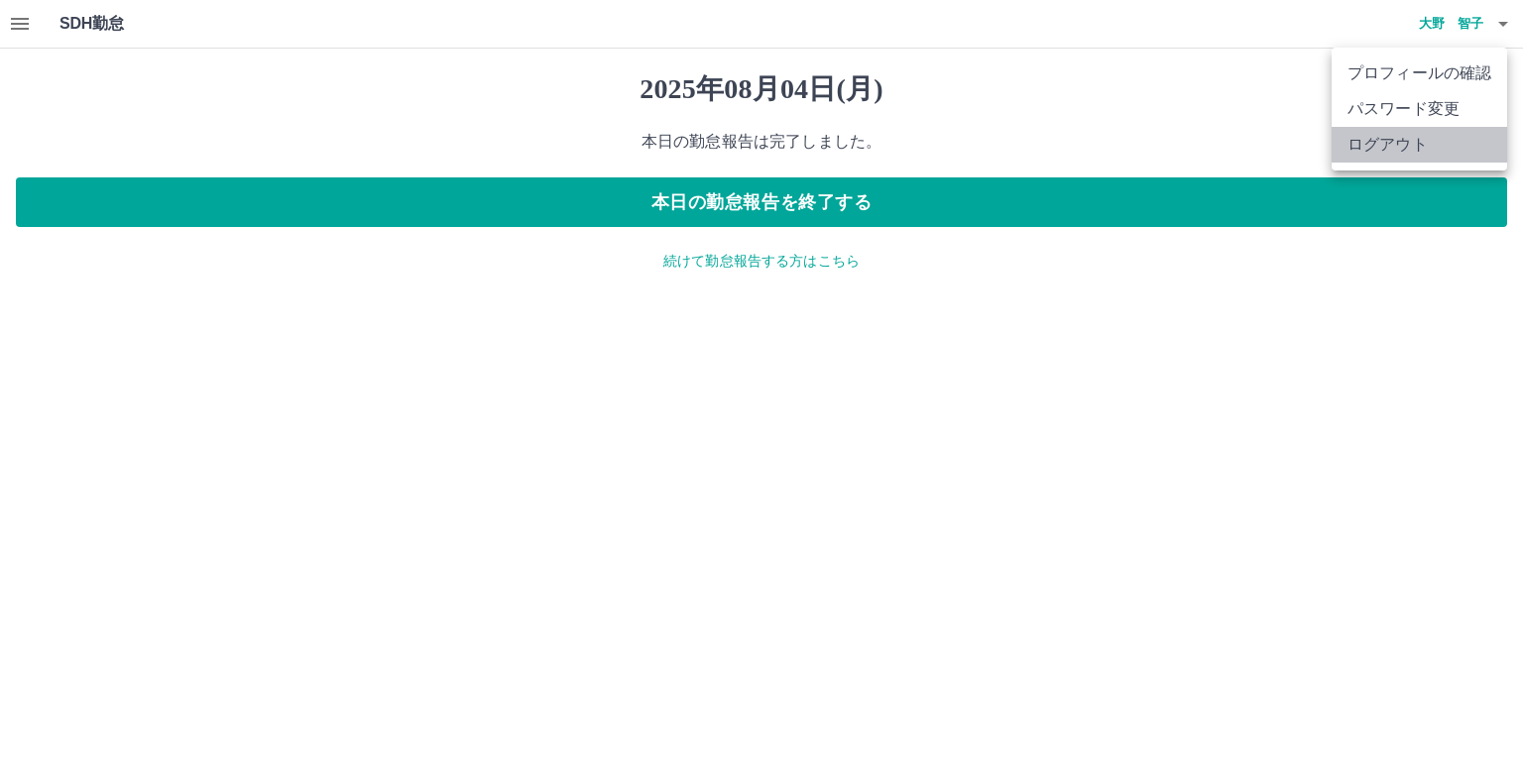 click on "ログアウト" at bounding box center (1419, 145) 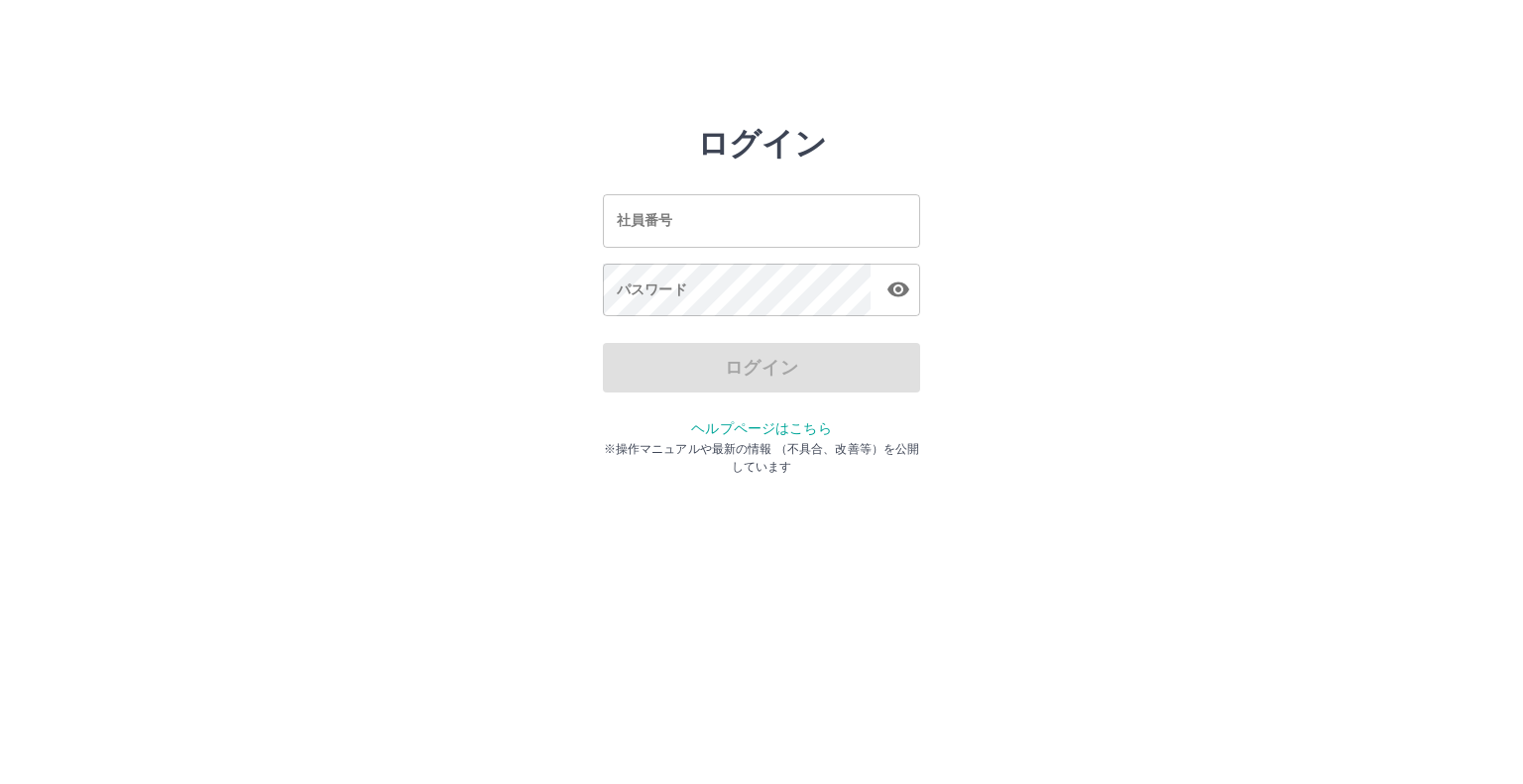 scroll, scrollTop: 0, scrollLeft: 0, axis: both 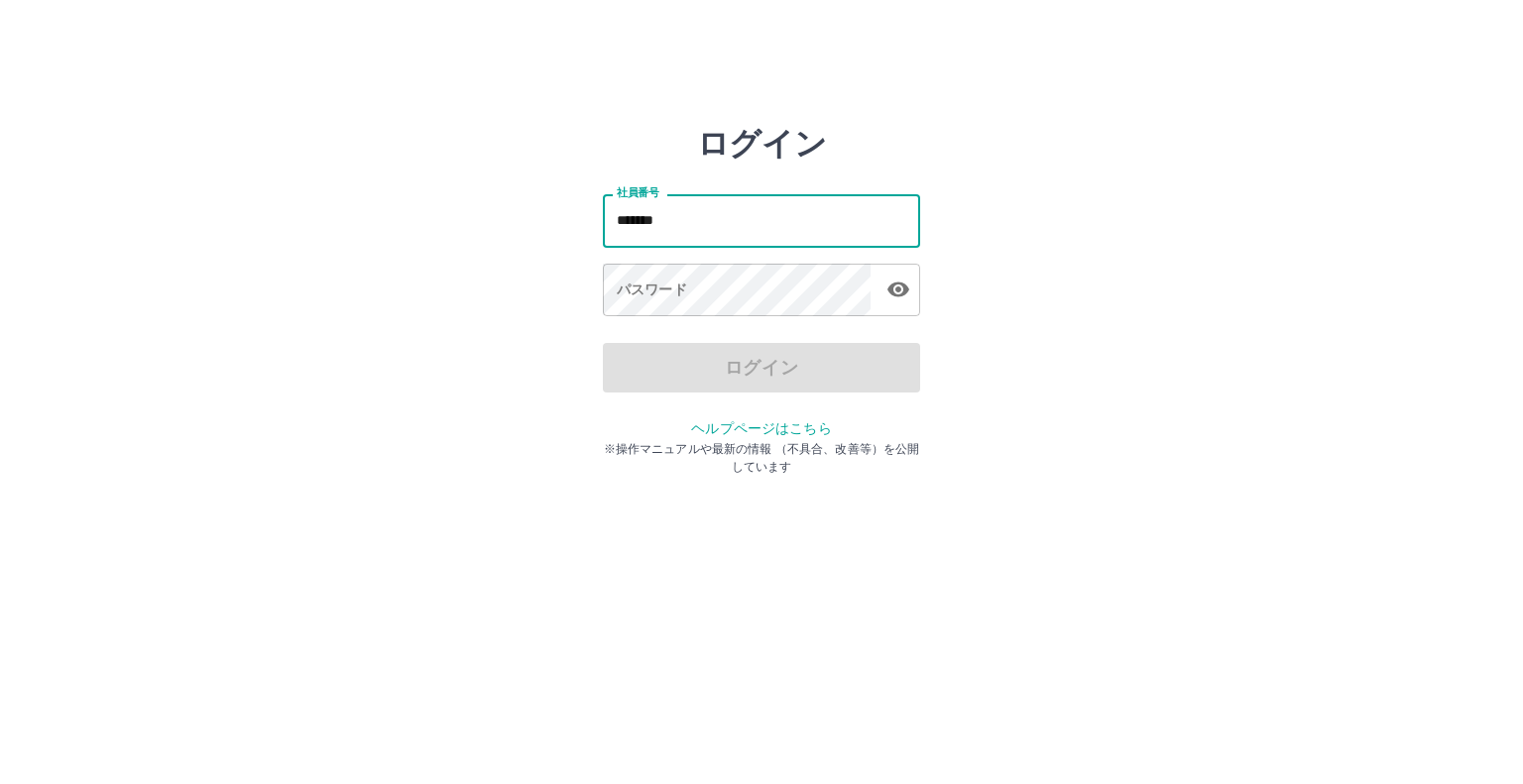 type on "*******" 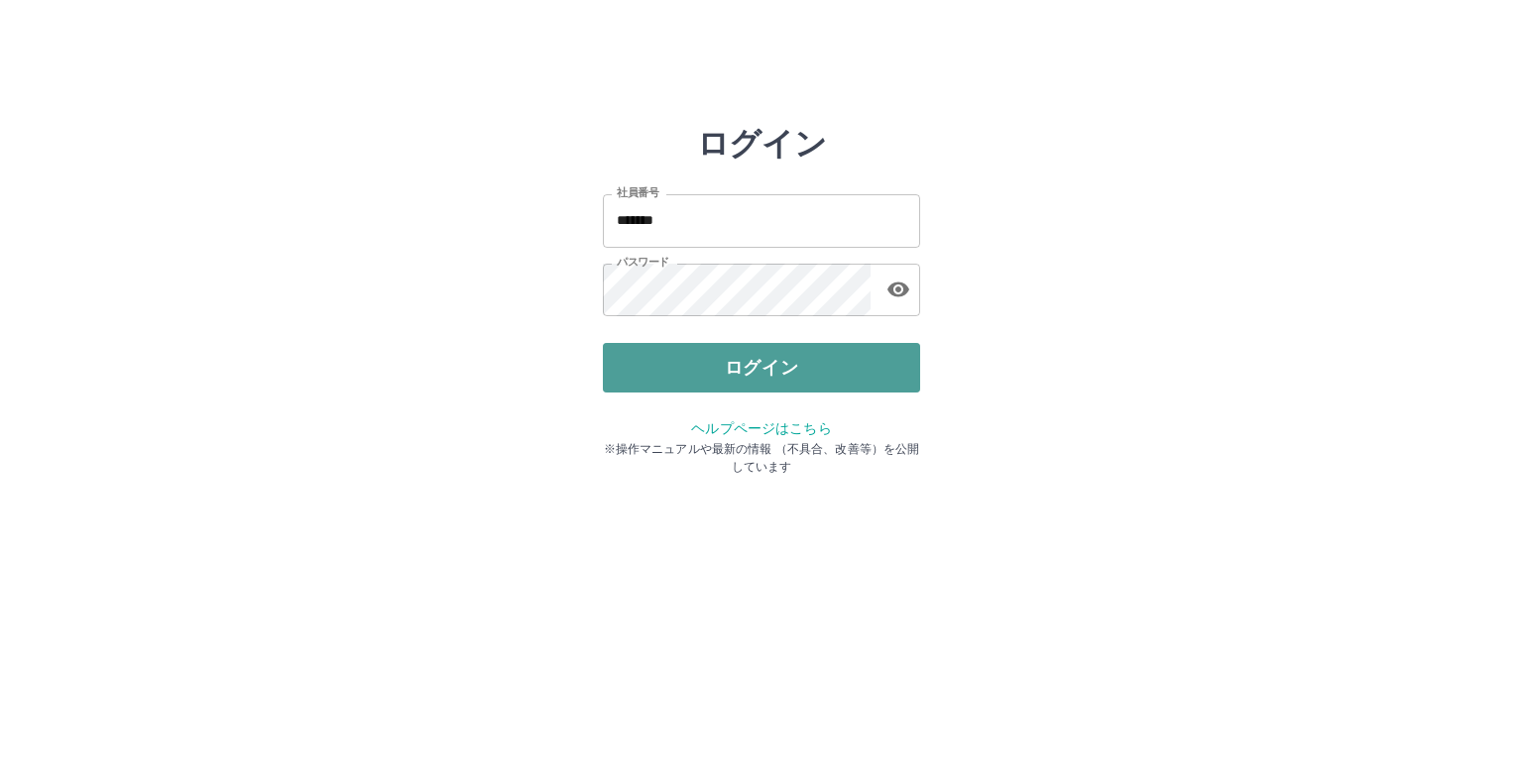 click on "ログイン" at bounding box center [762, 368] 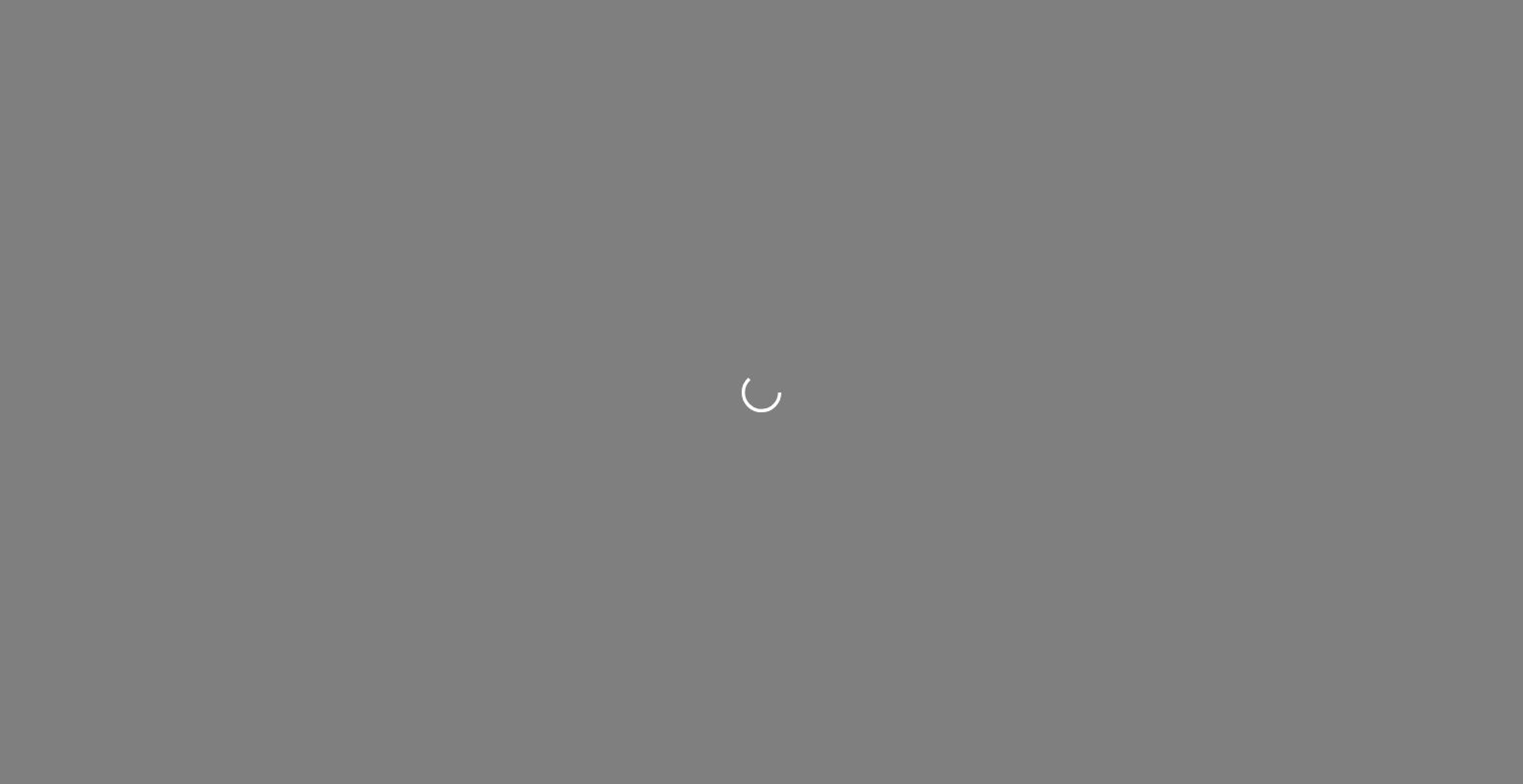 scroll, scrollTop: 0, scrollLeft: 0, axis: both 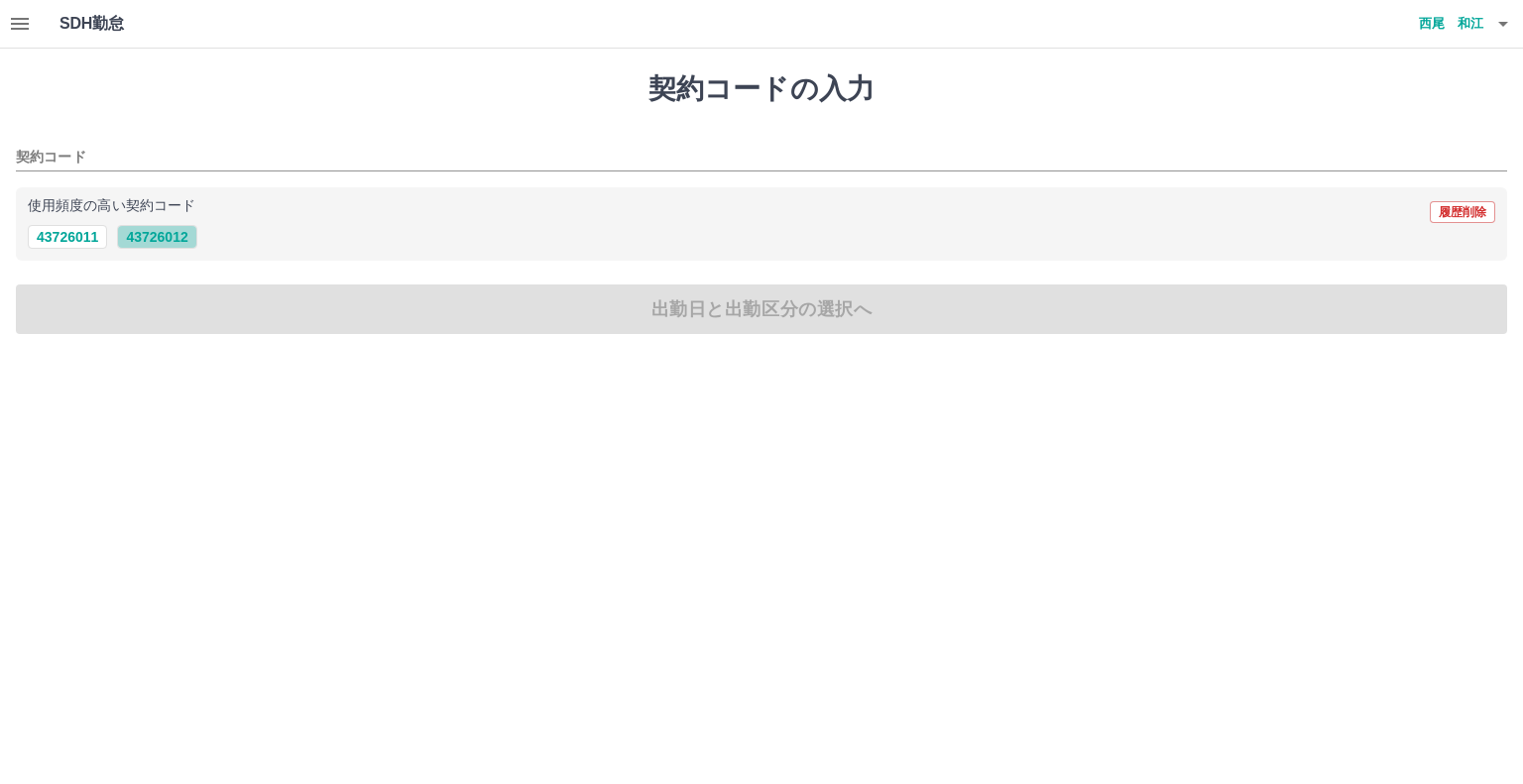 click on "43726012" at bounding box center (157, 237) 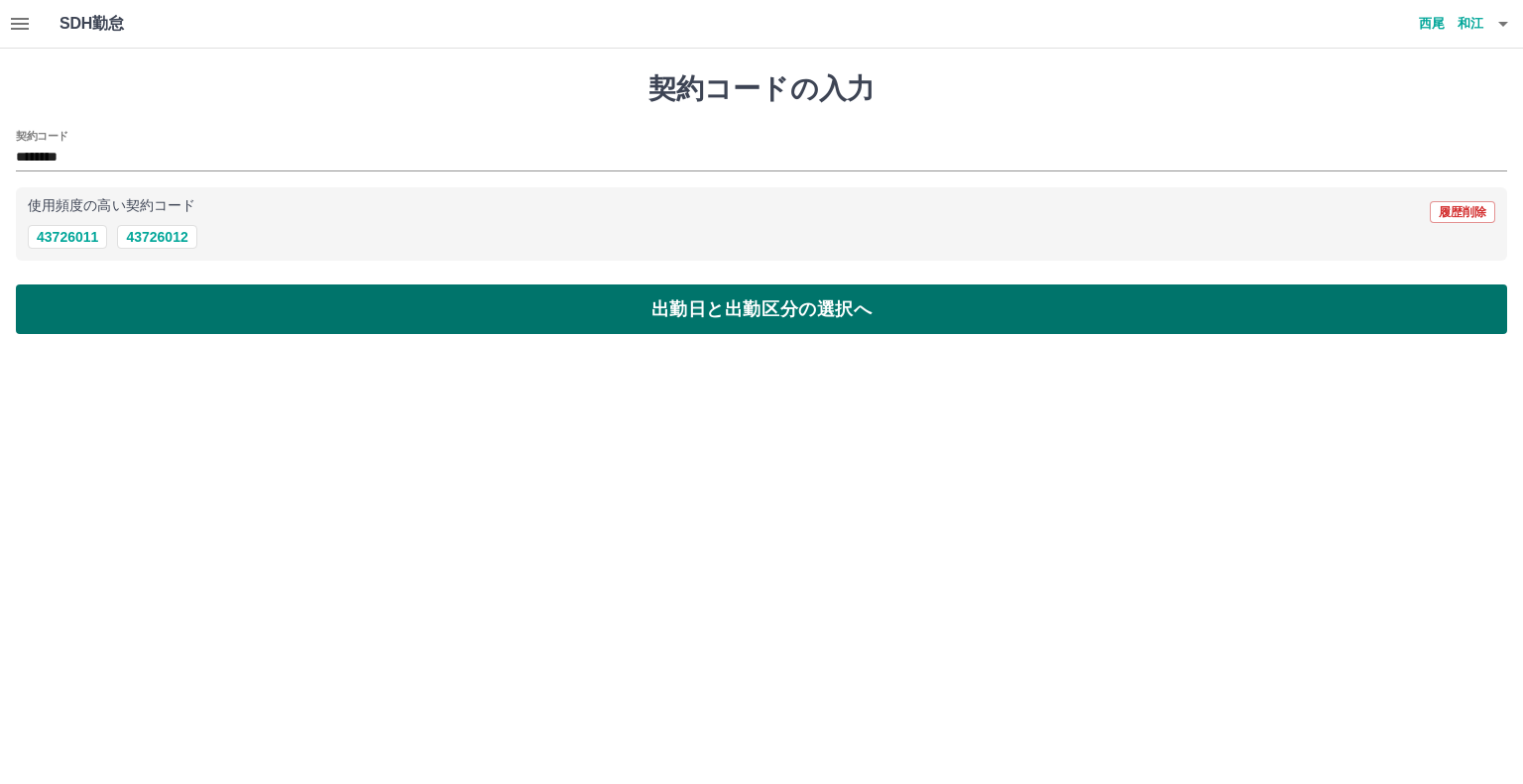 click on "出勤日と出勤区分の選択へ" at bounding box center (762, 309) 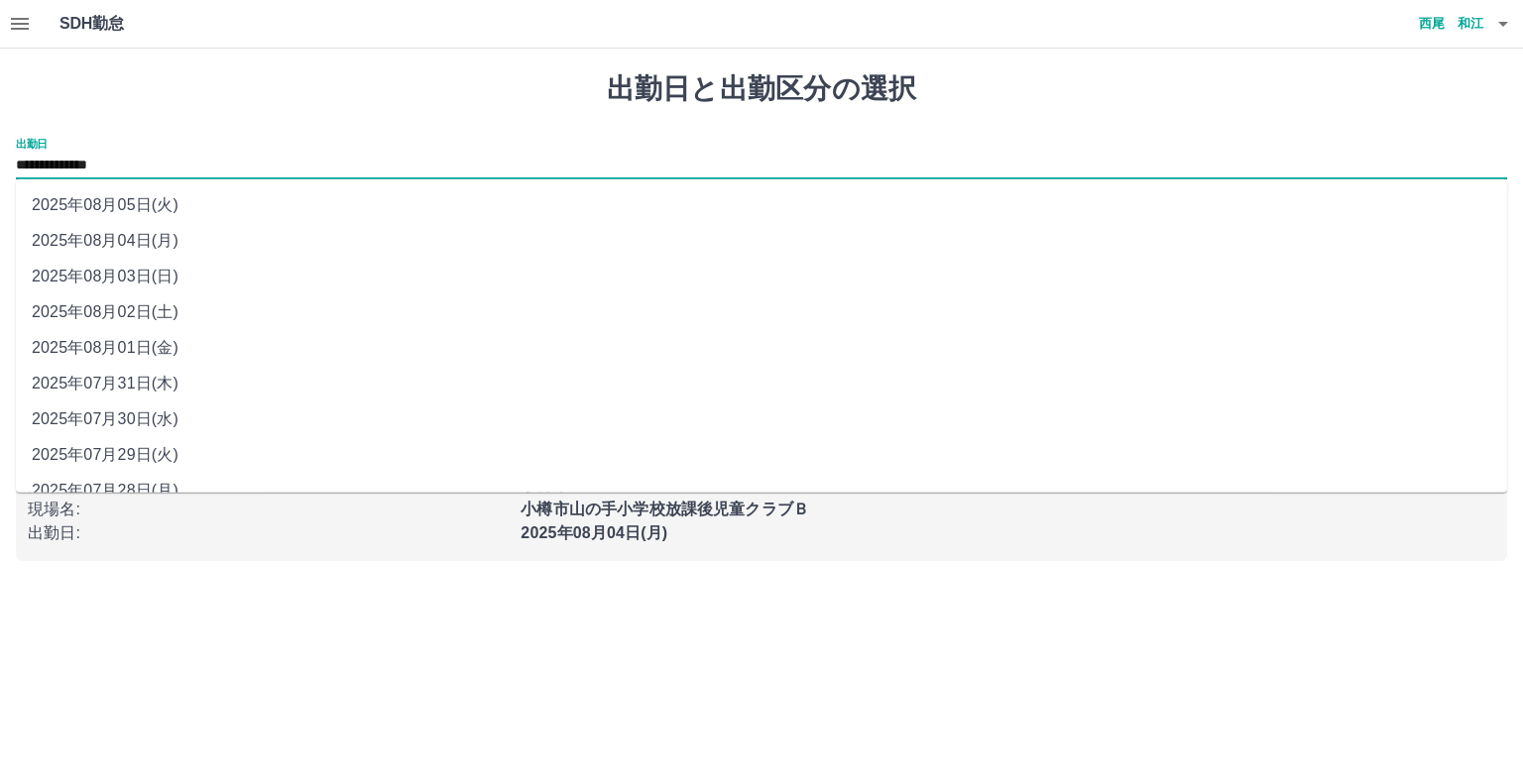 click on "**********" at bounding box center [762, 166] 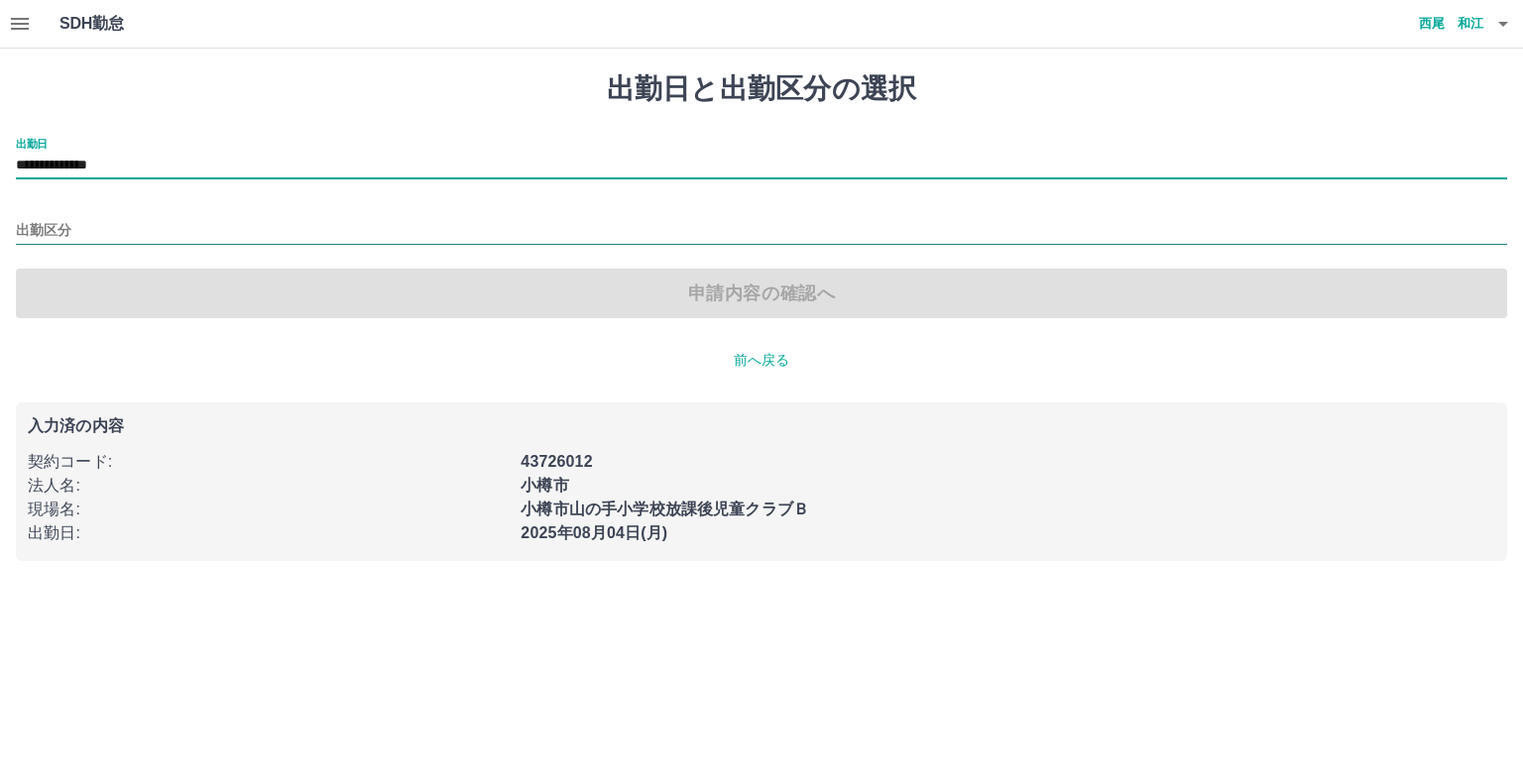 click on "出勤区分" at bounding box center (762, 231) 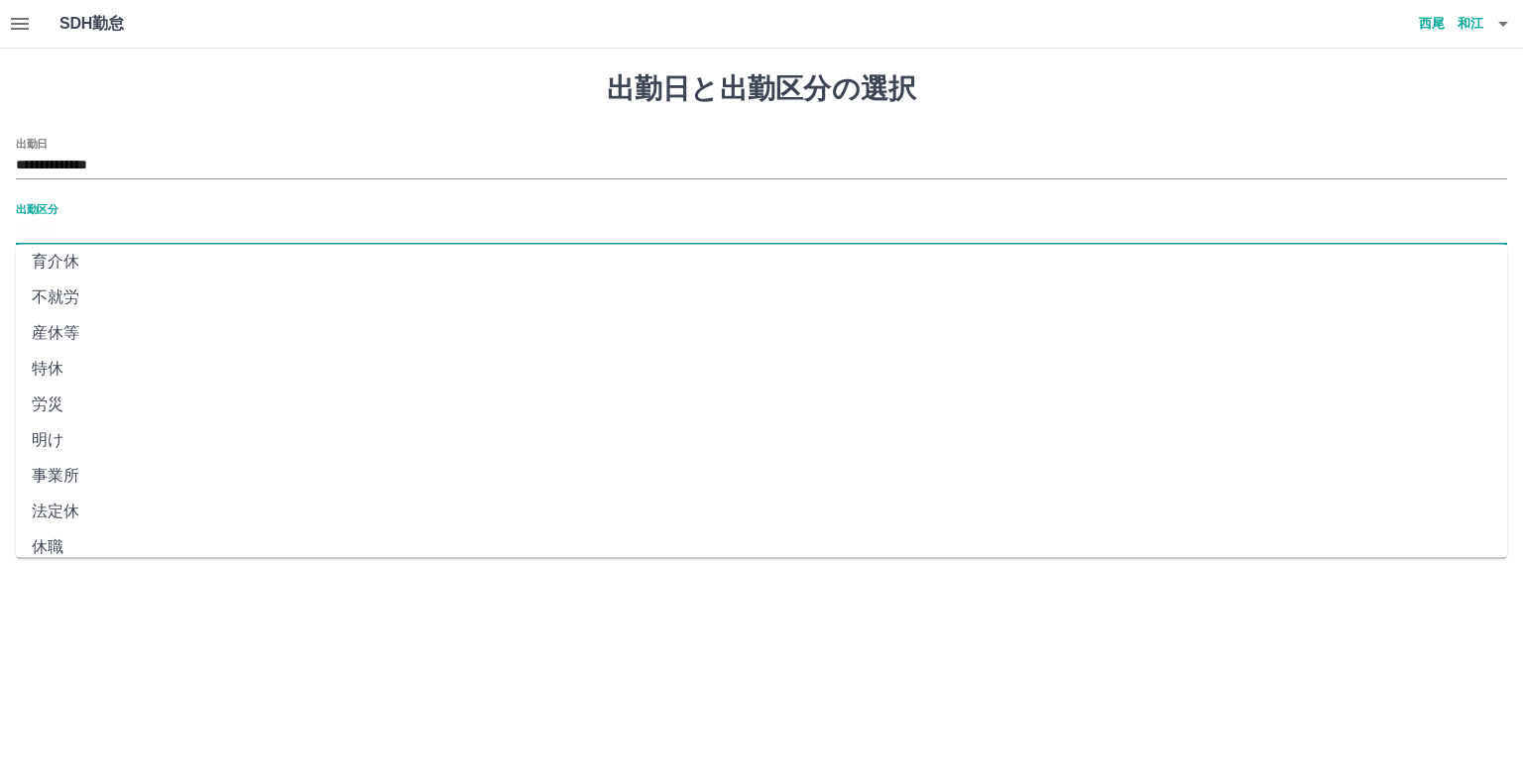 scroll, scrollTop: 344, scrollLeft: 0, axis: vertical 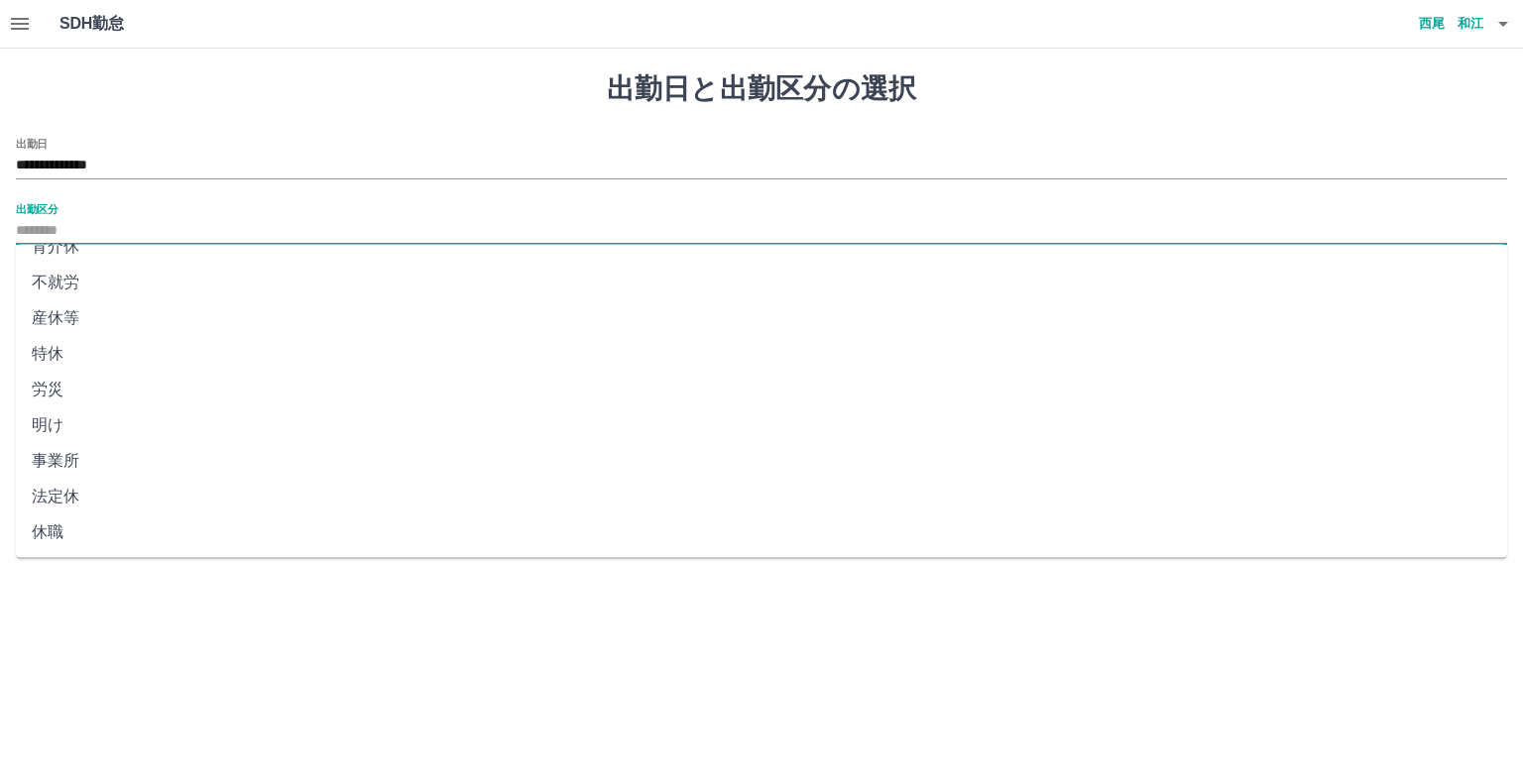 click on "法定休" at bounding box center (762, 497) 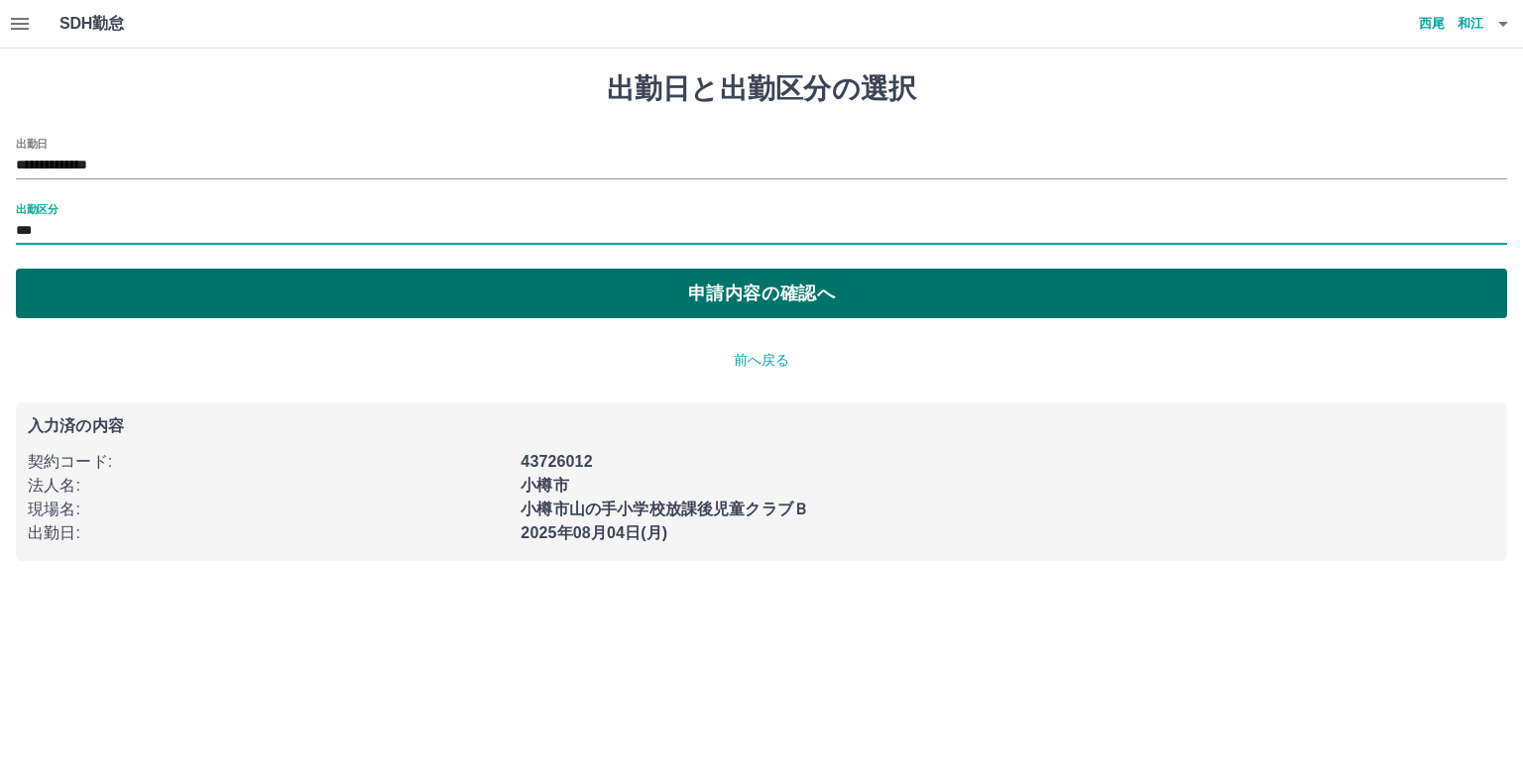 click on "申請内容の確認へ" at bounding box center (762, 293) 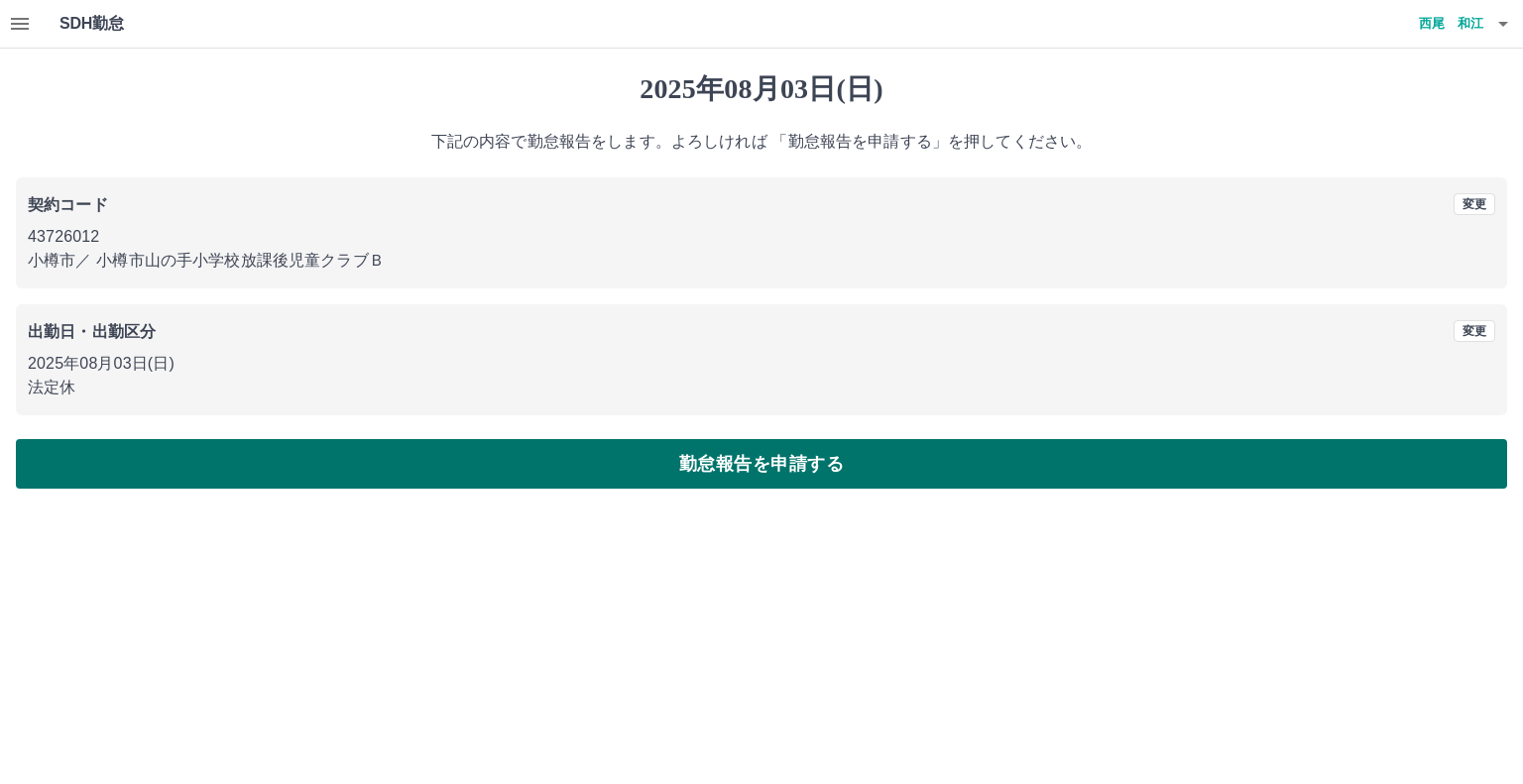 click on "勤怠報告を申請する" at bounding box center (762, 464) 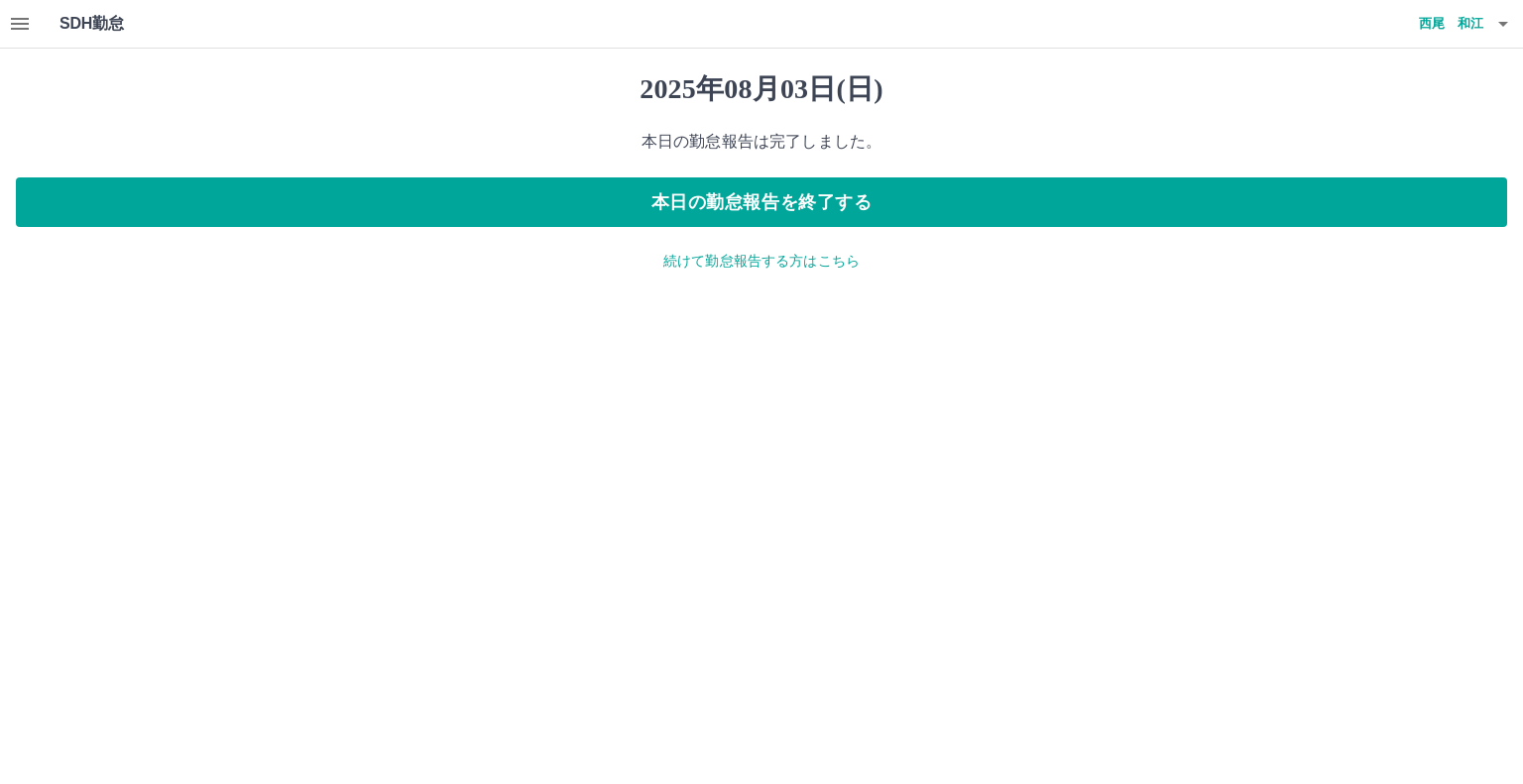 click on "続けて勤怠報告する方はこちら" at bounding box center [762, 261] 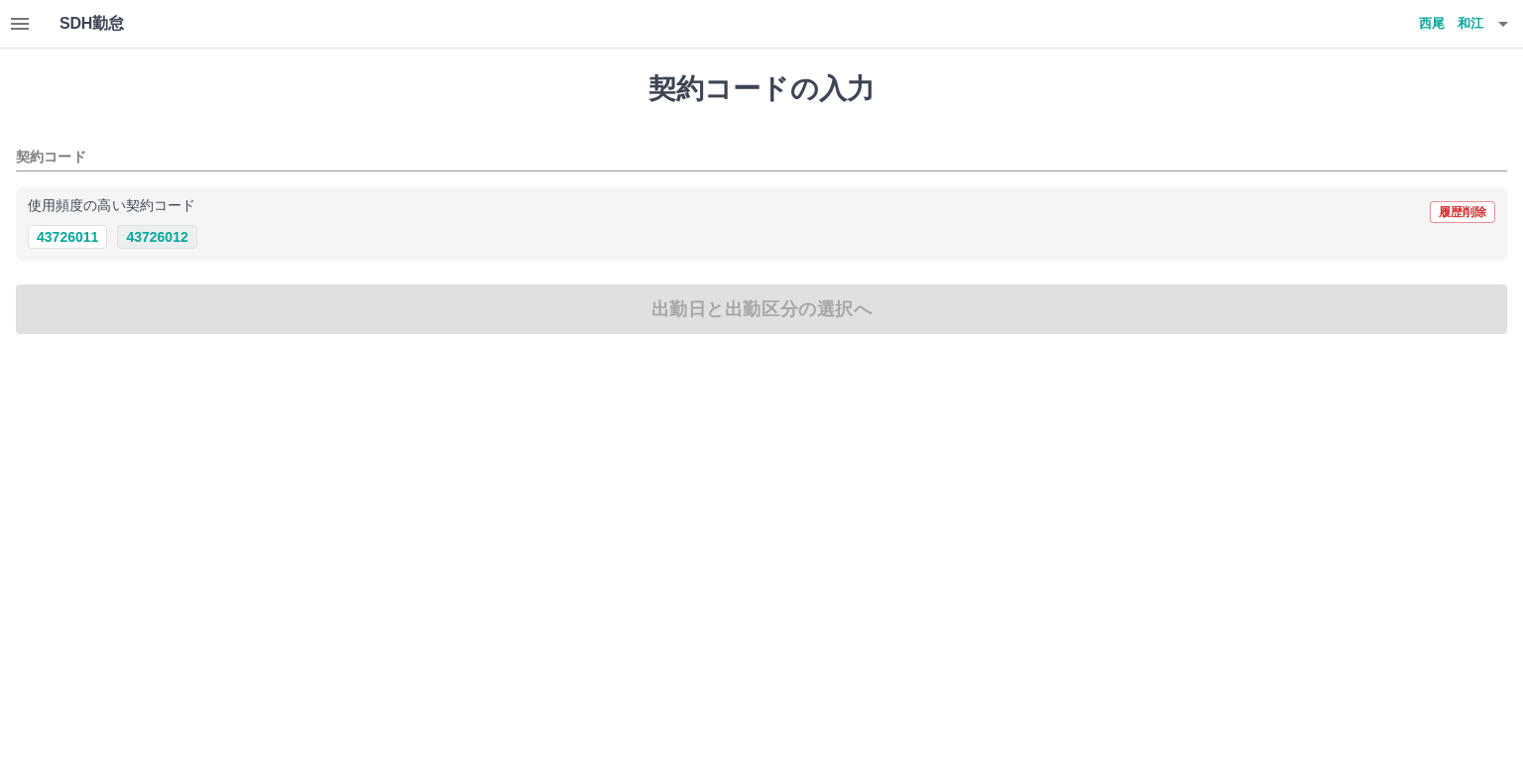 click on "43726012" at bounding box center [157, 237] 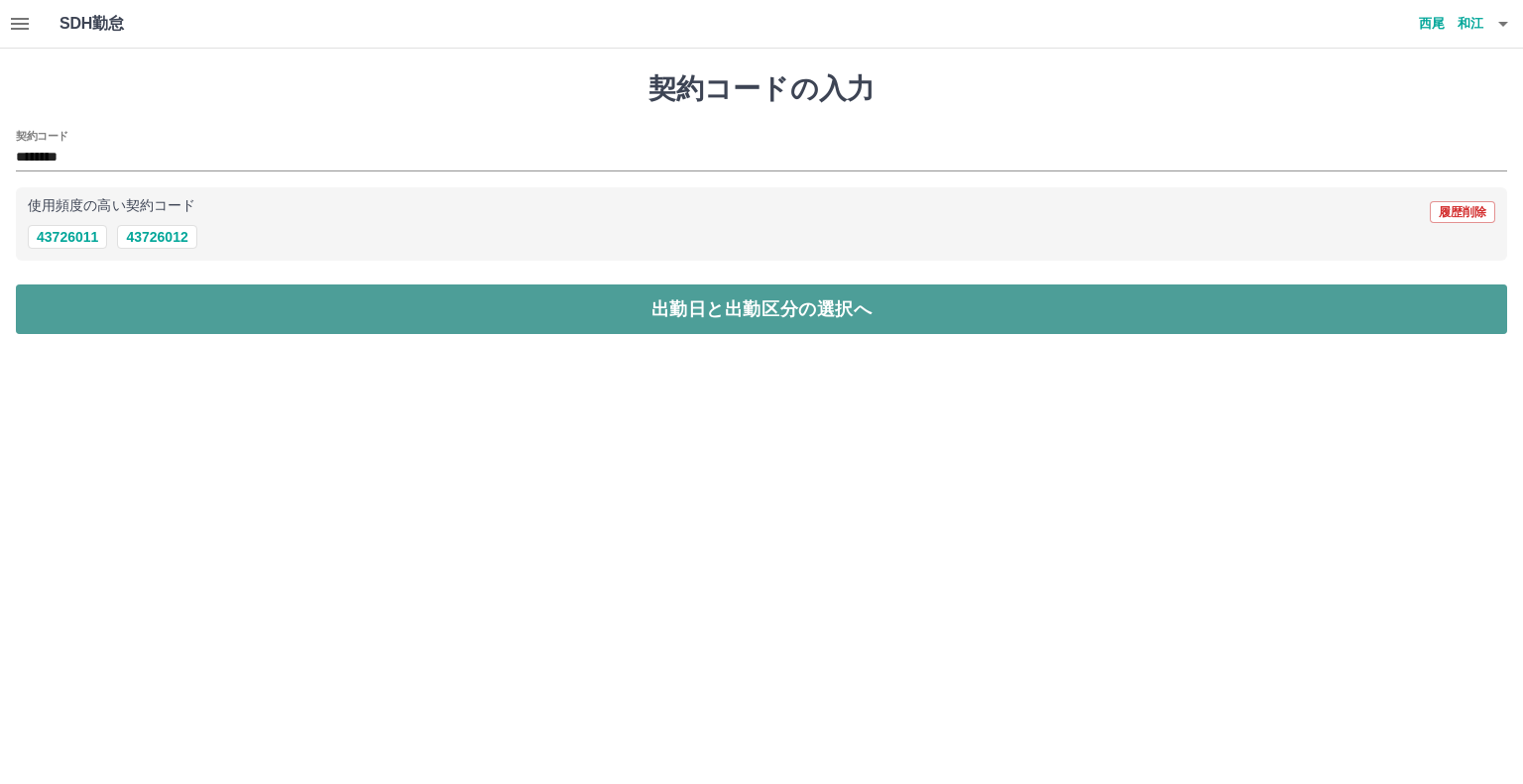 click on "出勤日と出勤区分の選択へ" at bounding box center (762, 309) 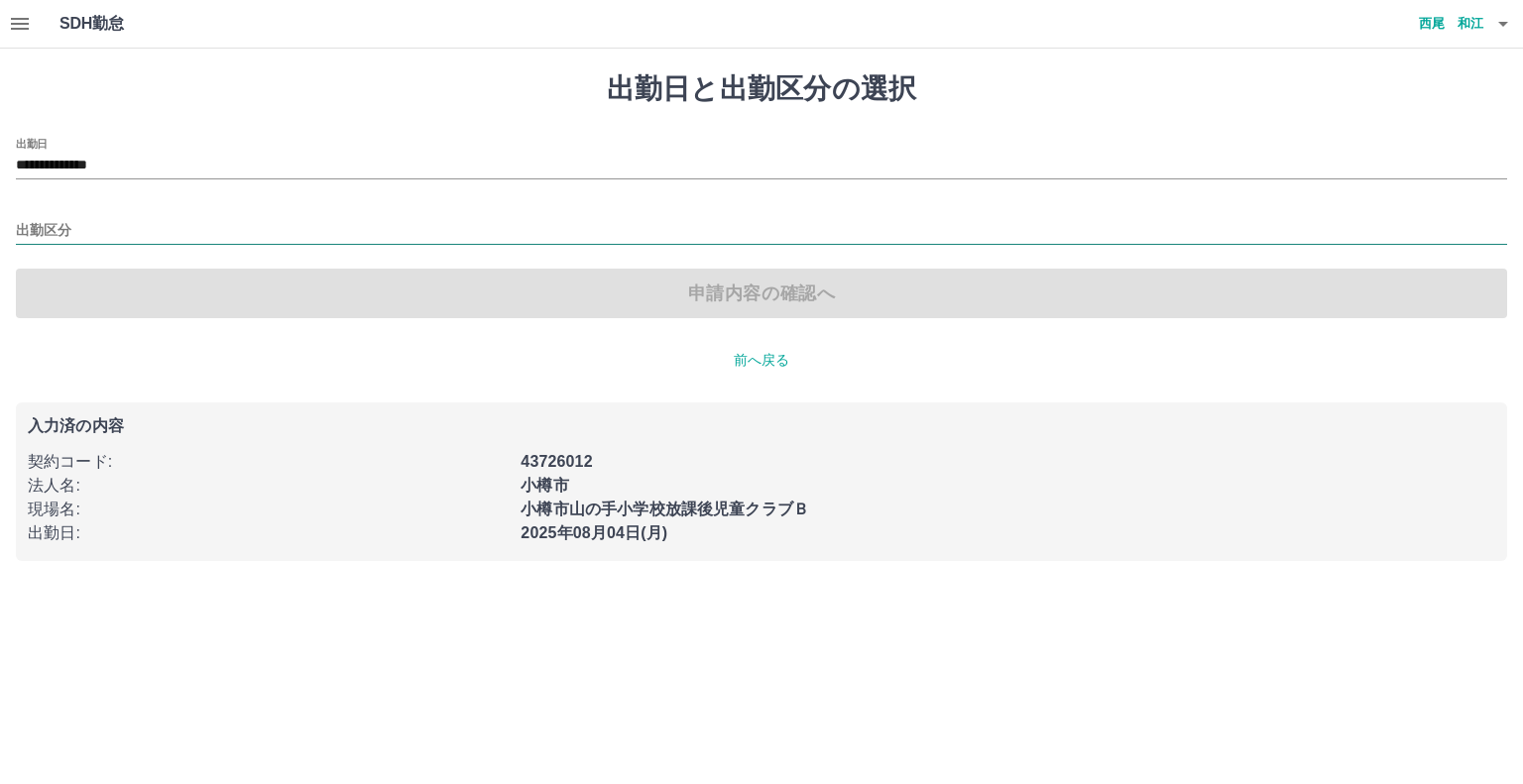 click on "出勤区分" at bounding box center [762, 231] 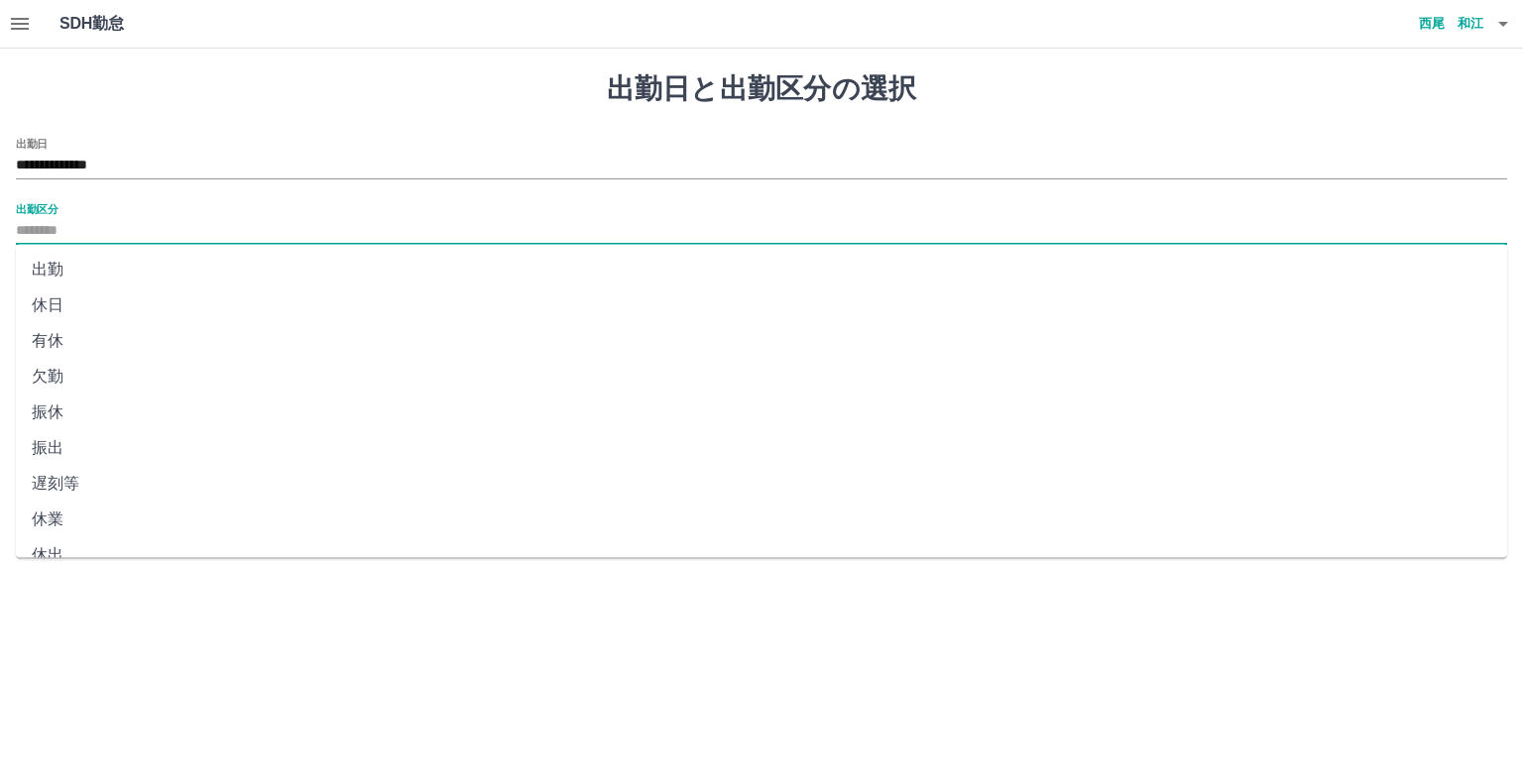 click on "出勤" at bounding box center [762, 270] 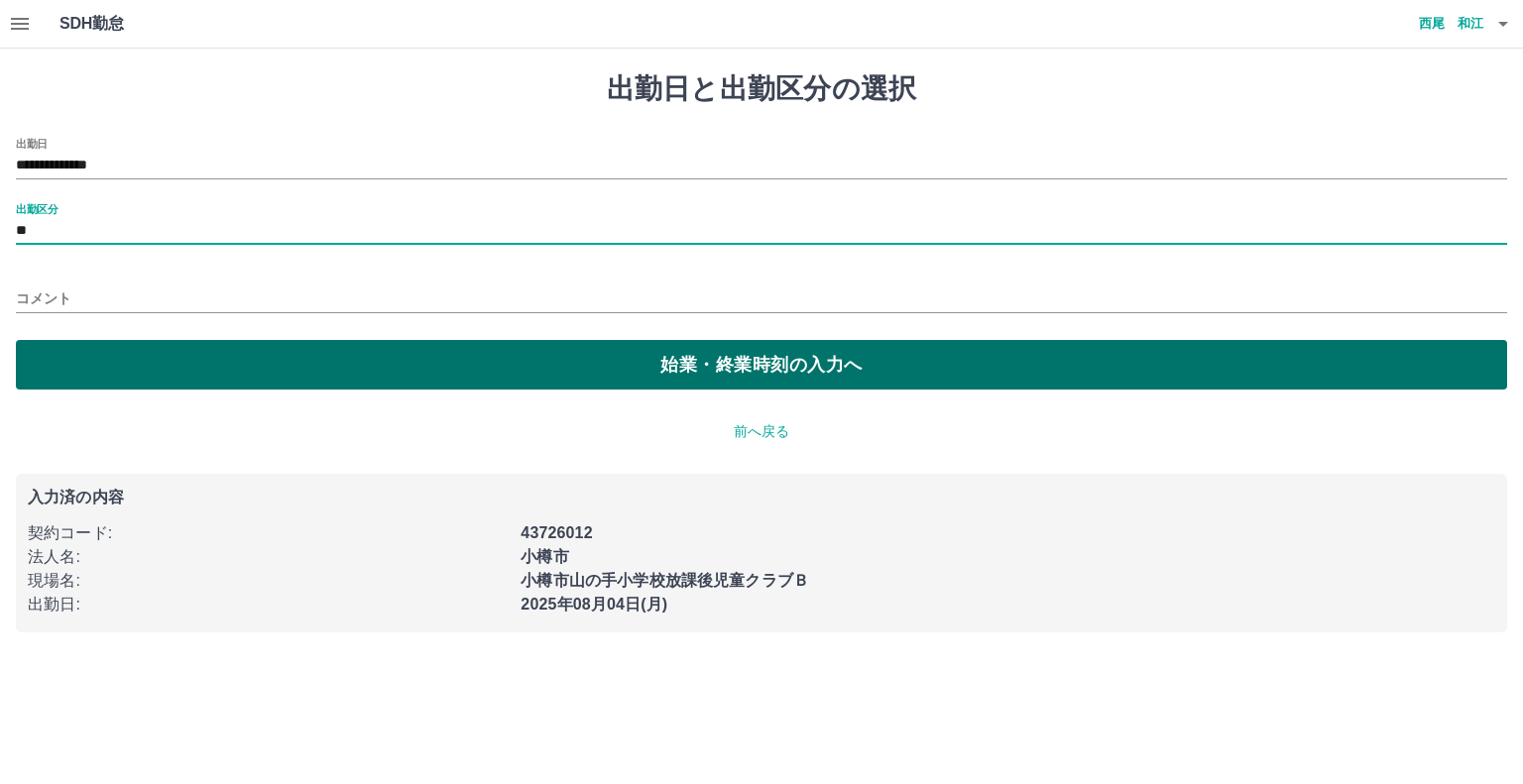 click on "始業・終業時刻の入力へ" at bounding box center [762, 365] 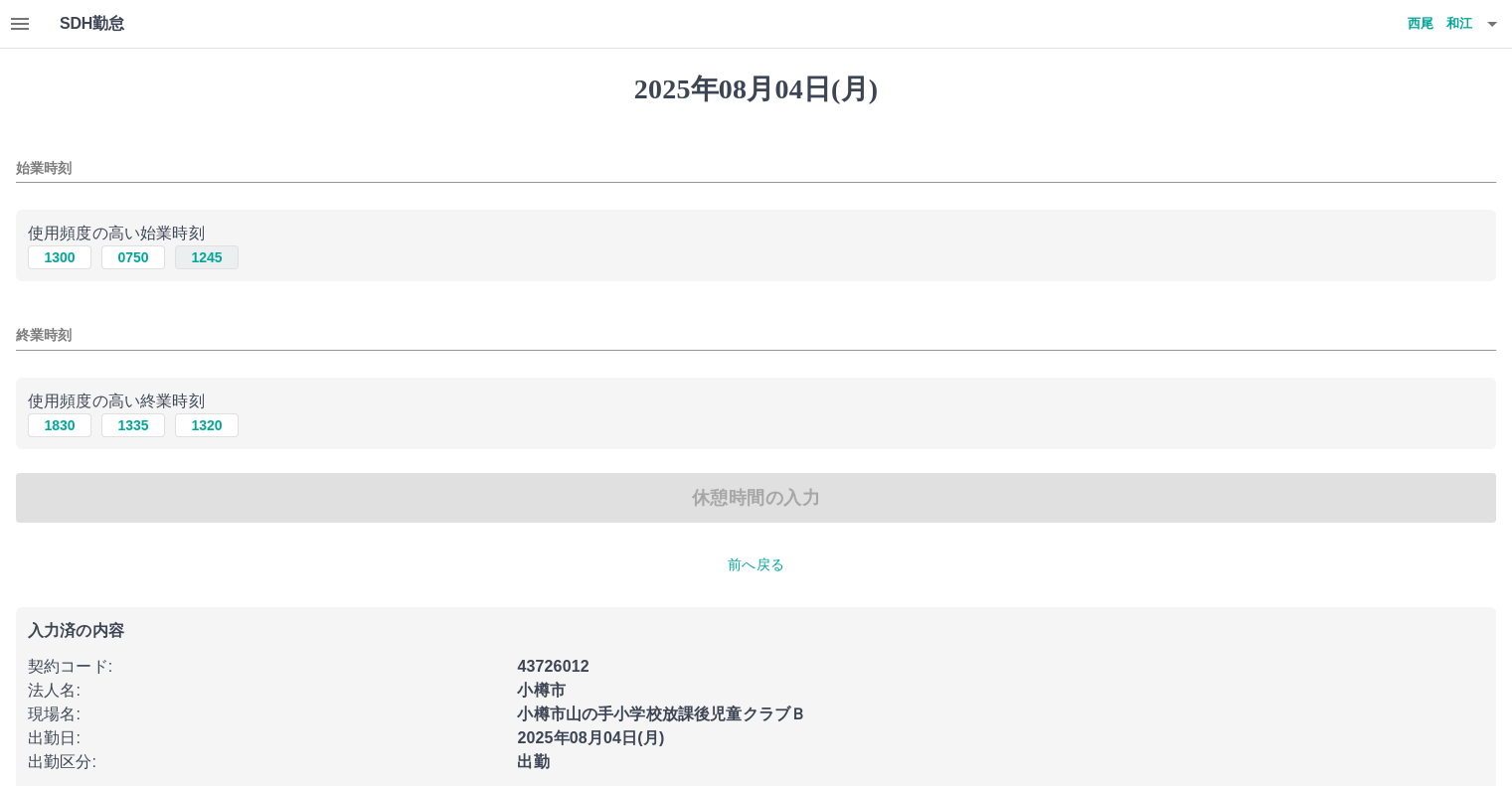 click on "1245" at bounding box center (207, 257) 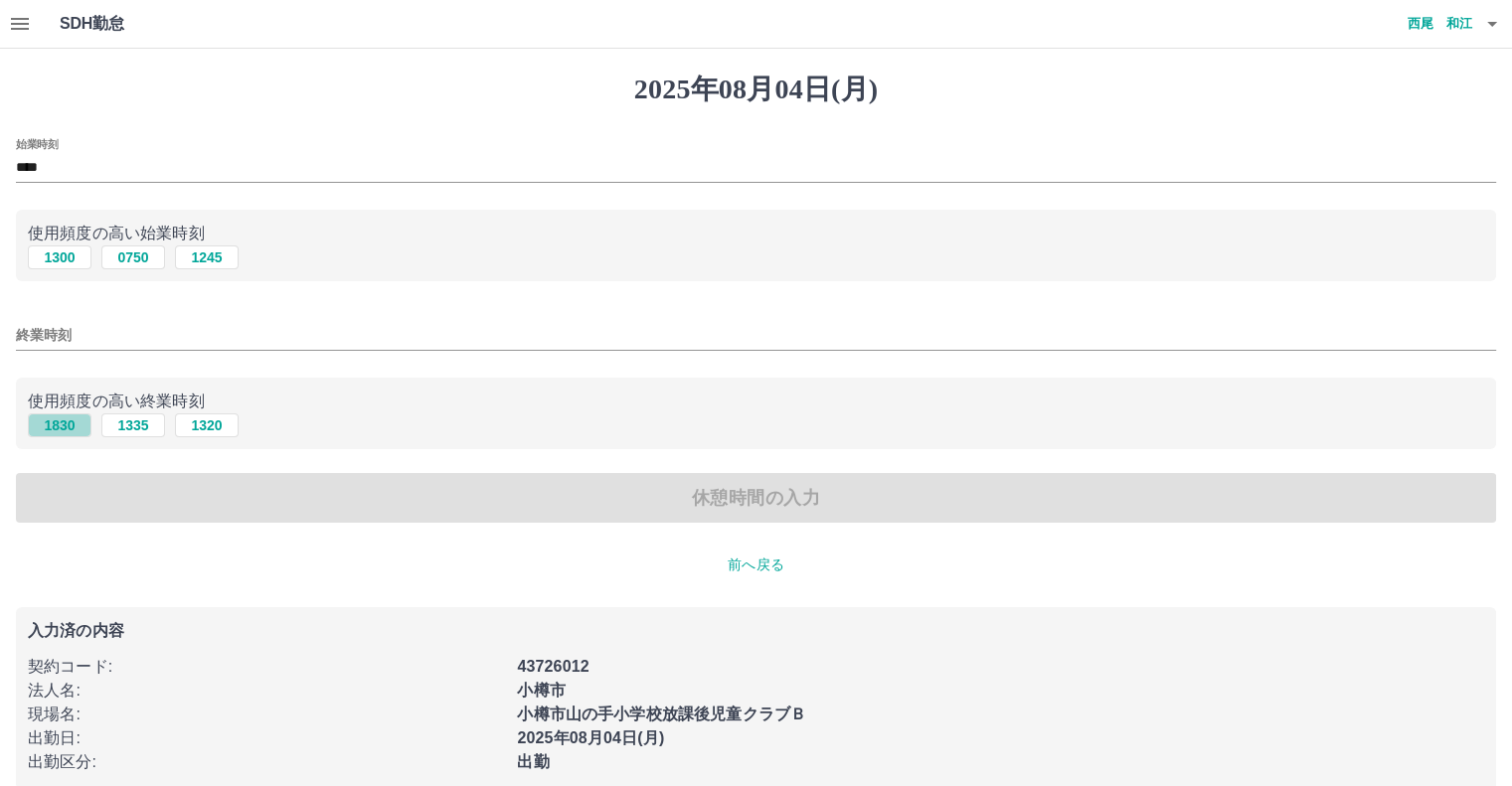 click on "1830" at bounding box center [60, 425] 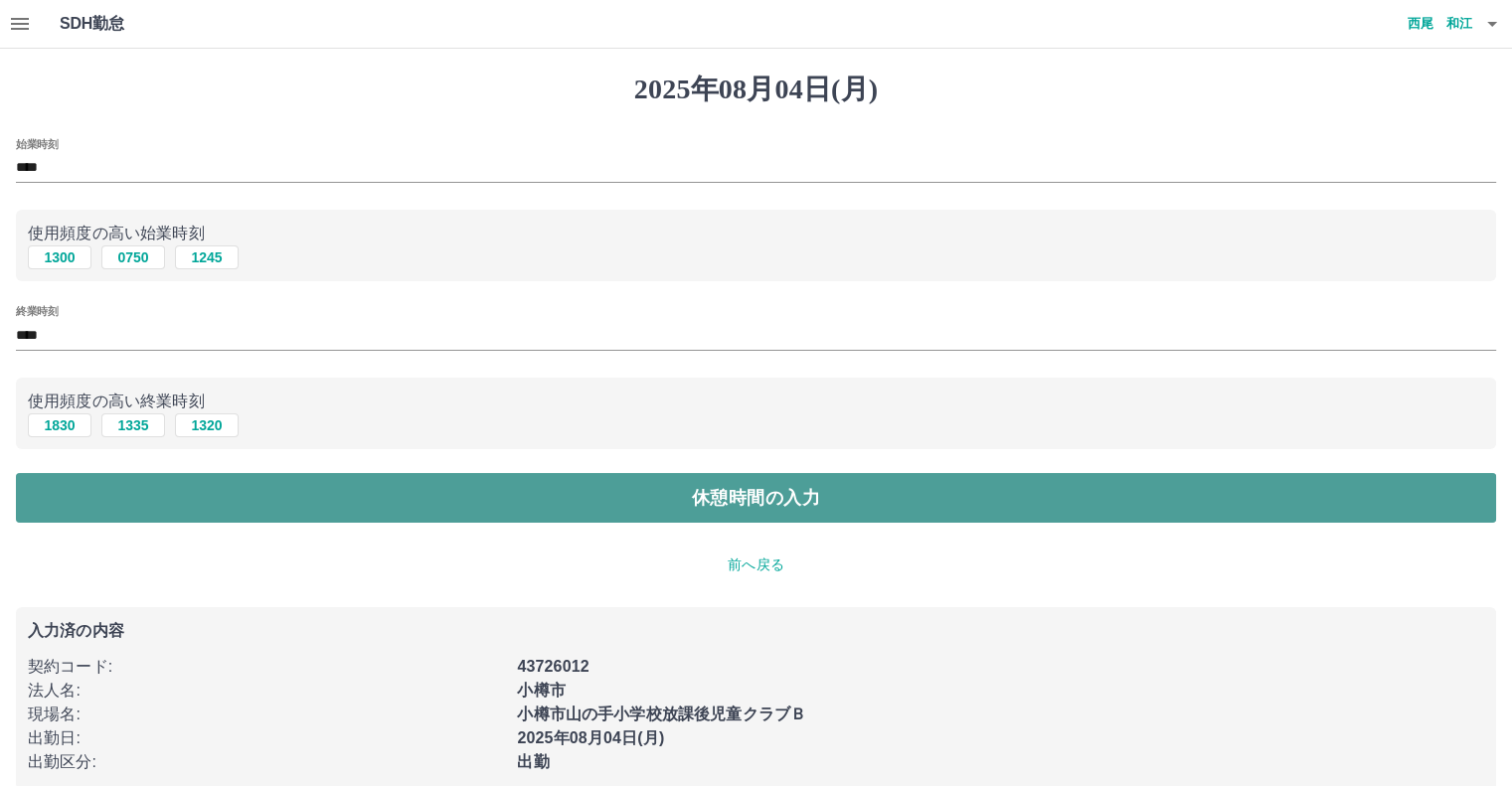 click on "休憩時間の入力" at bounding box center (756, 498) 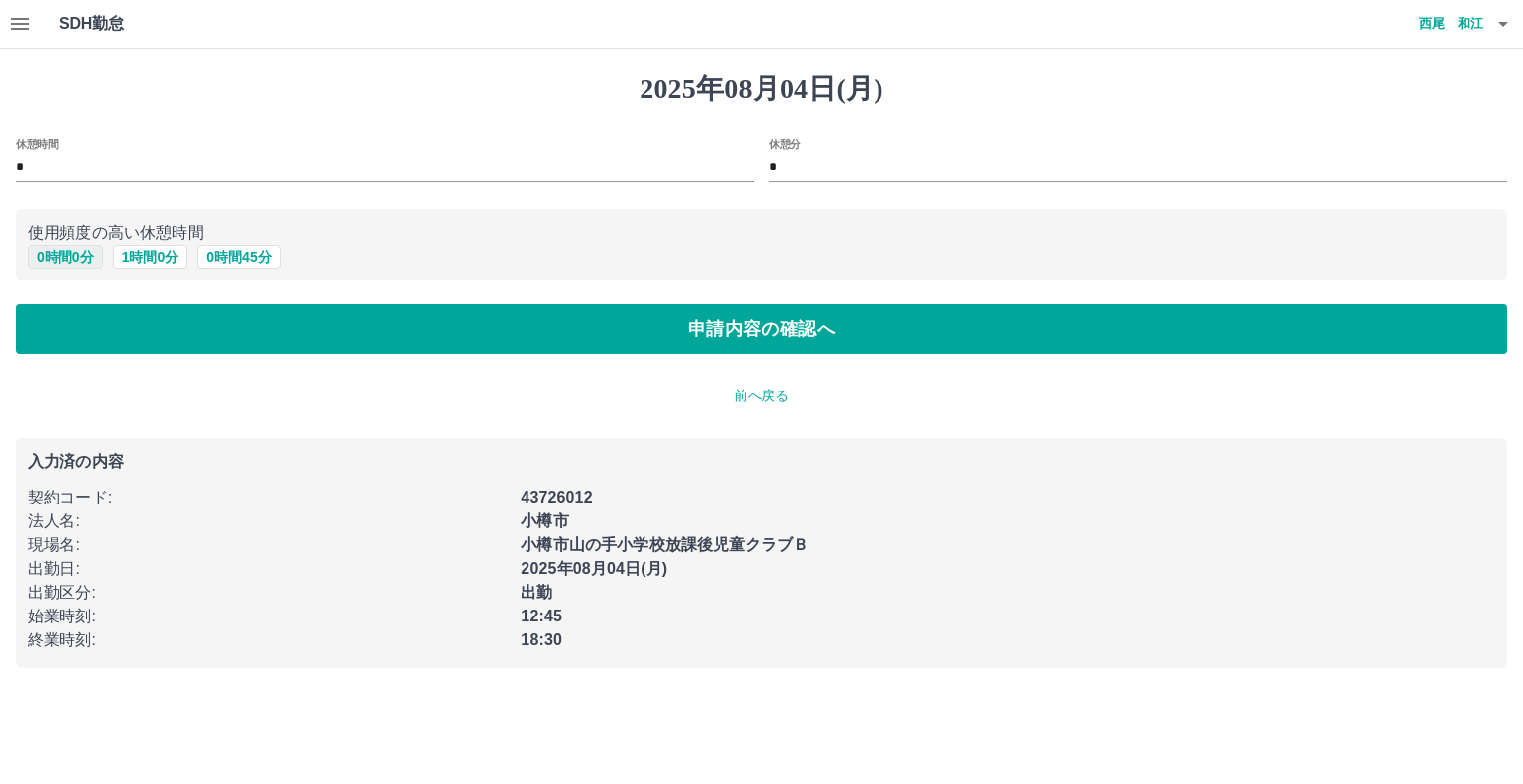 click on "0 時間 0 分" at bounding box center (65, 257) 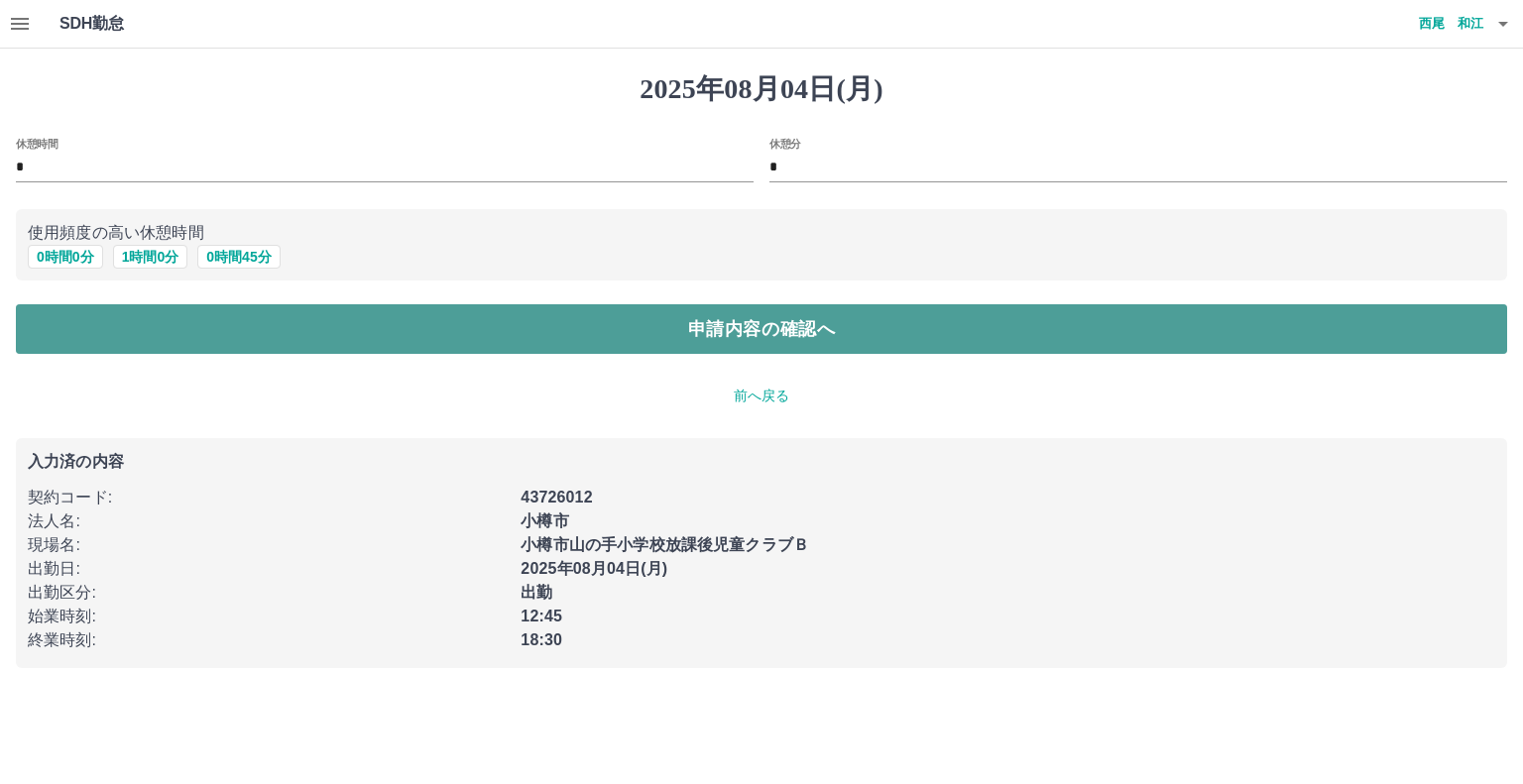 click on "申請内容の確認へ" at bounding box center [762, 329] 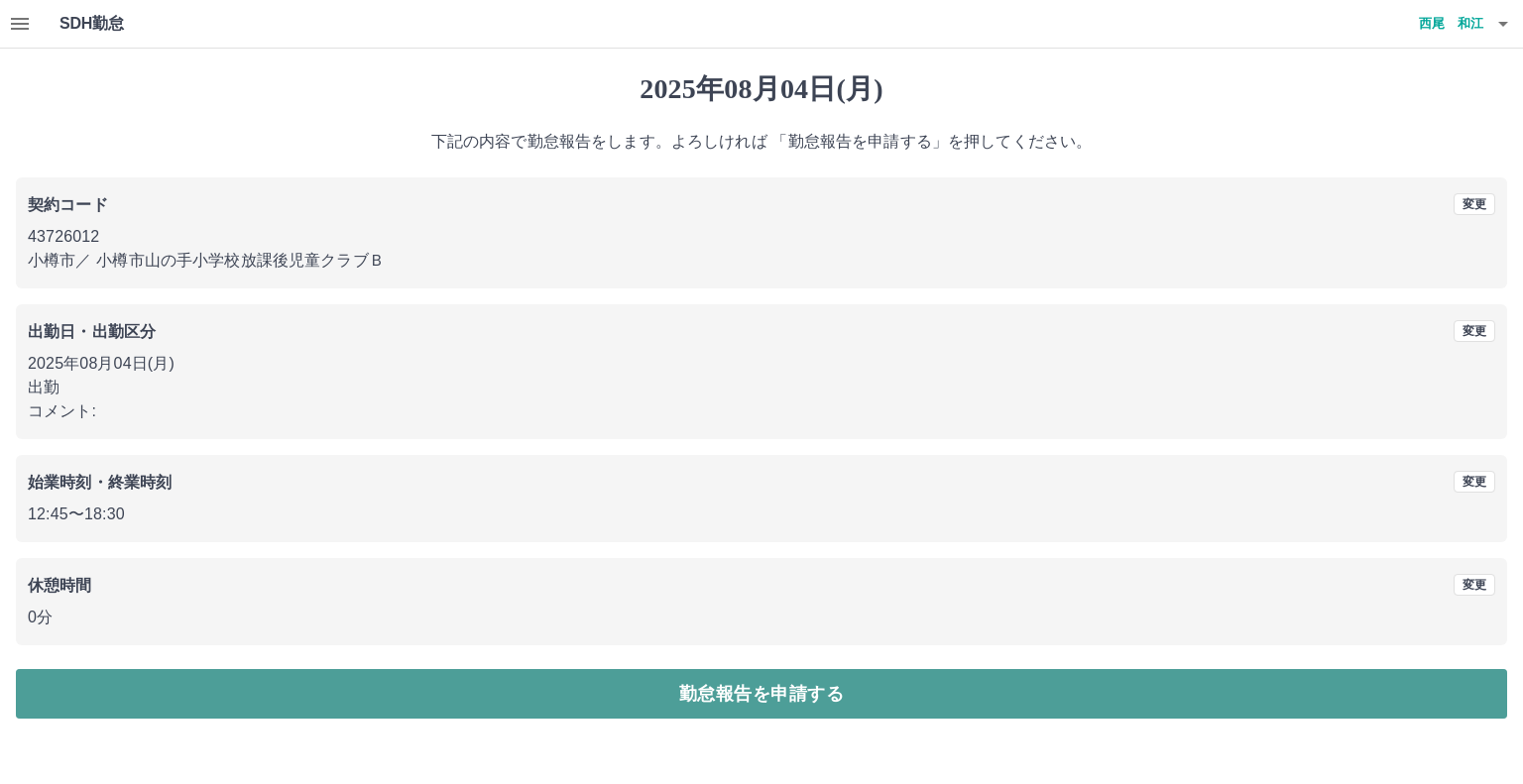 click on "勤怠報告を申請する" at bounding box center (762, 694) 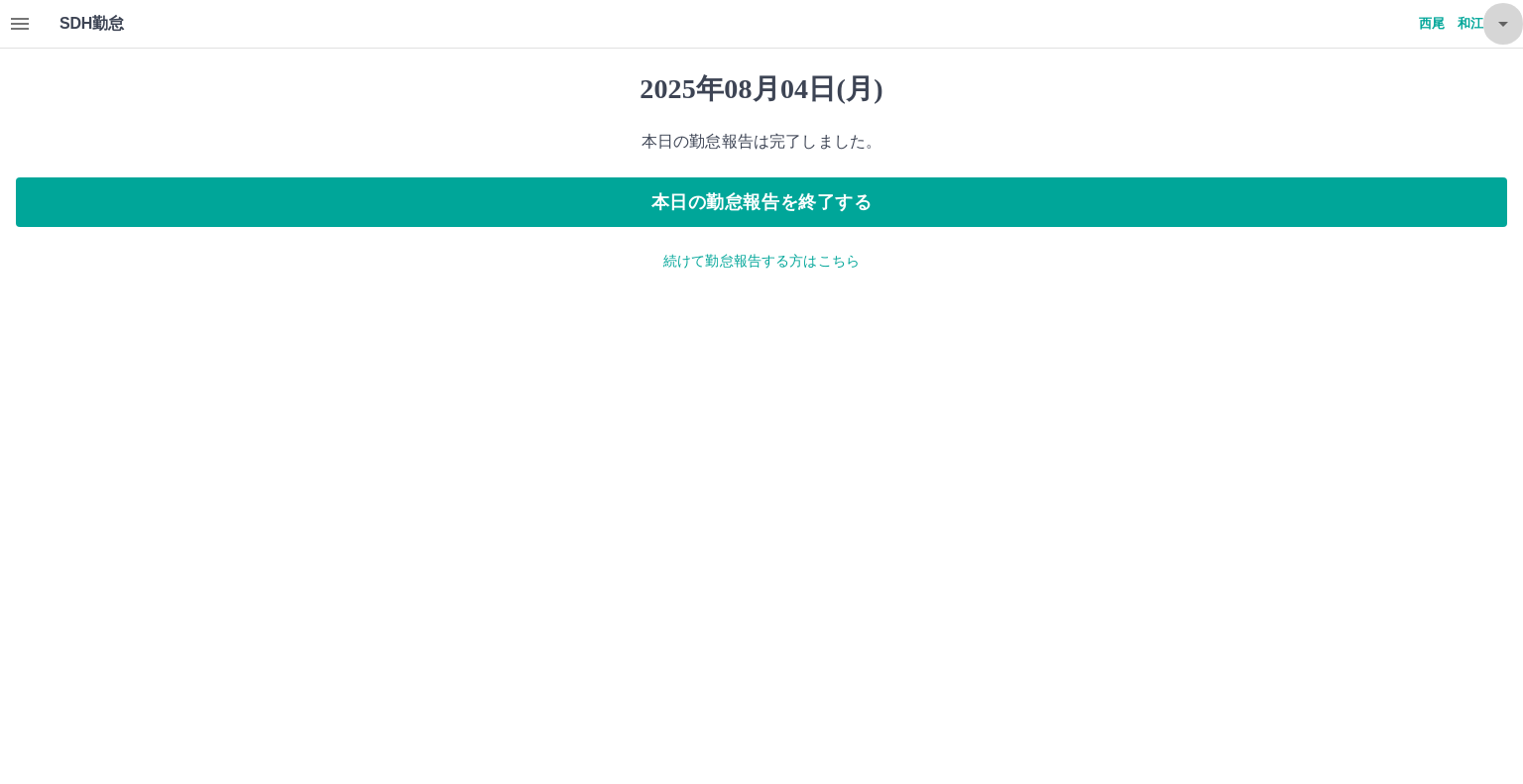 click 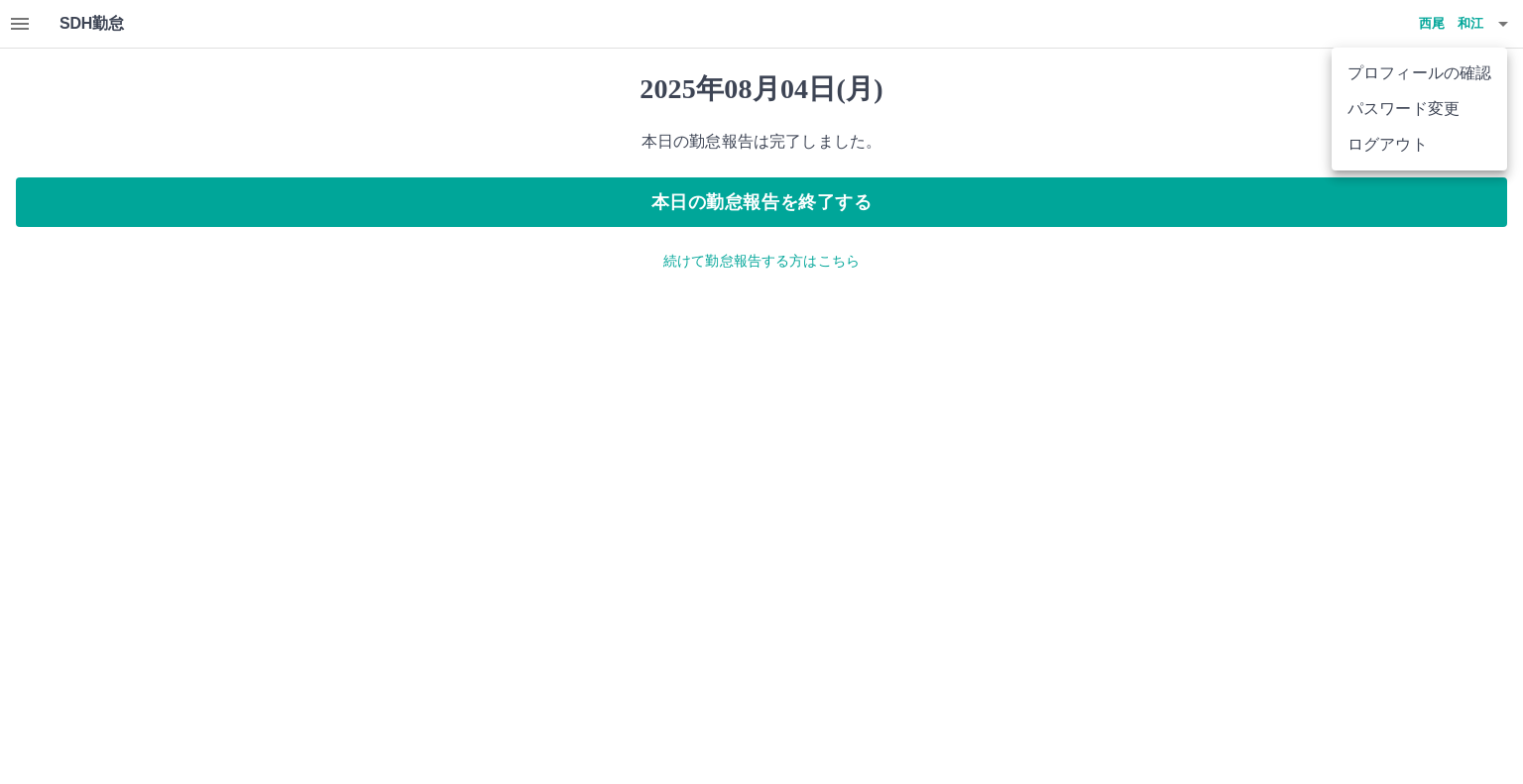 click on "ログアウト" at bounding box center [1419, 145] 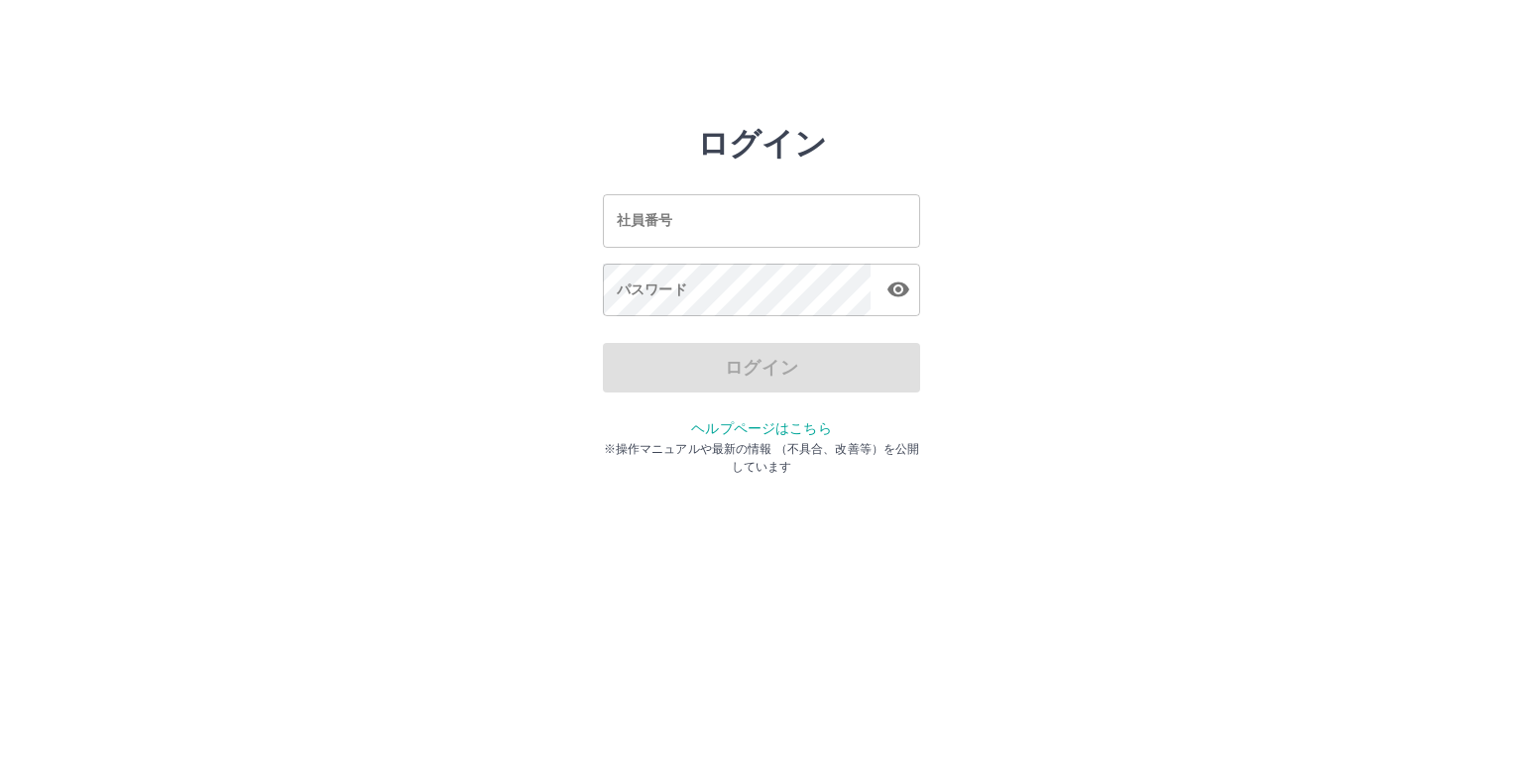 scroll, scrollTop: 0, scrollLeft: 0, axis: both 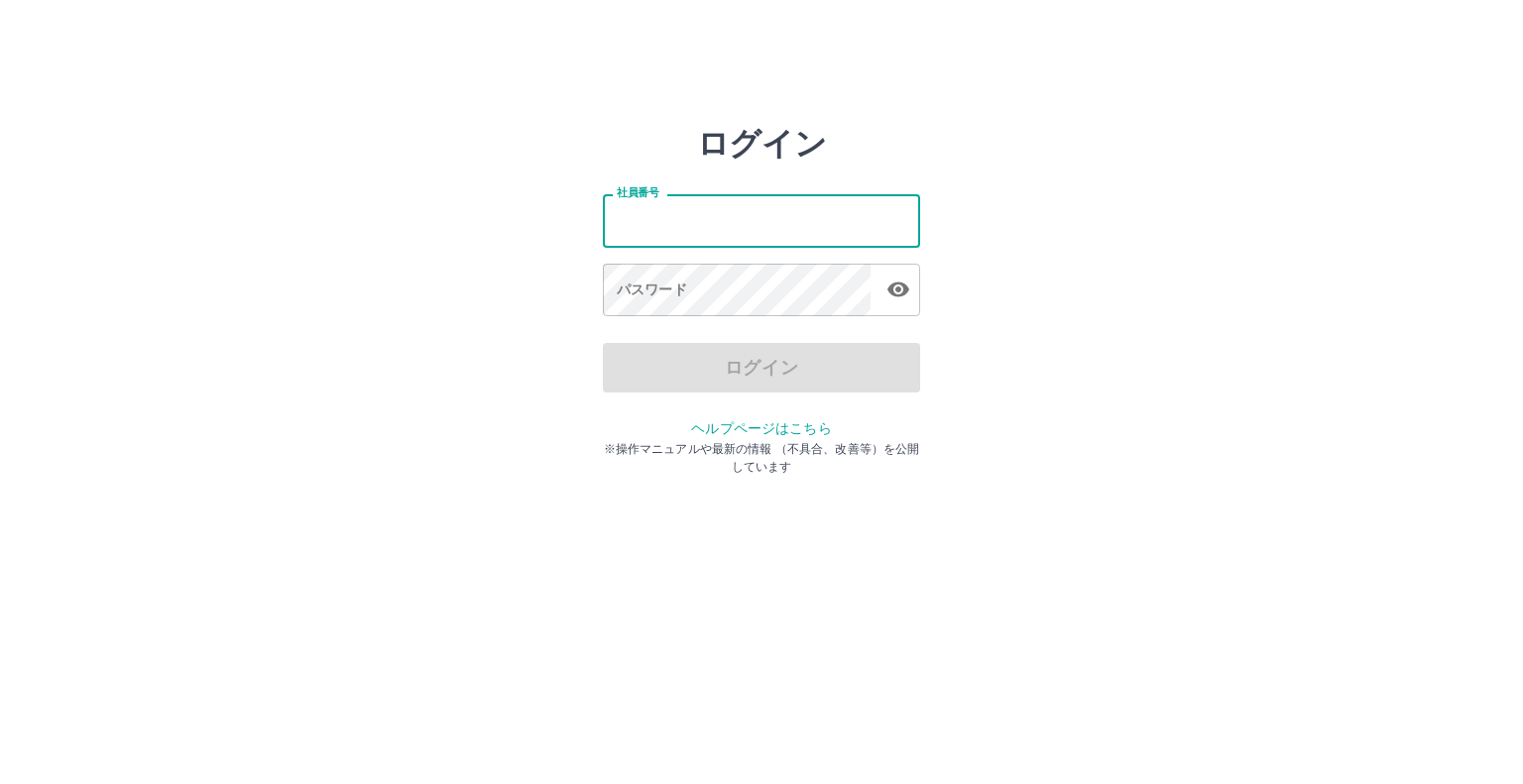 click on "社員番号" at bounding box center (762, 220) 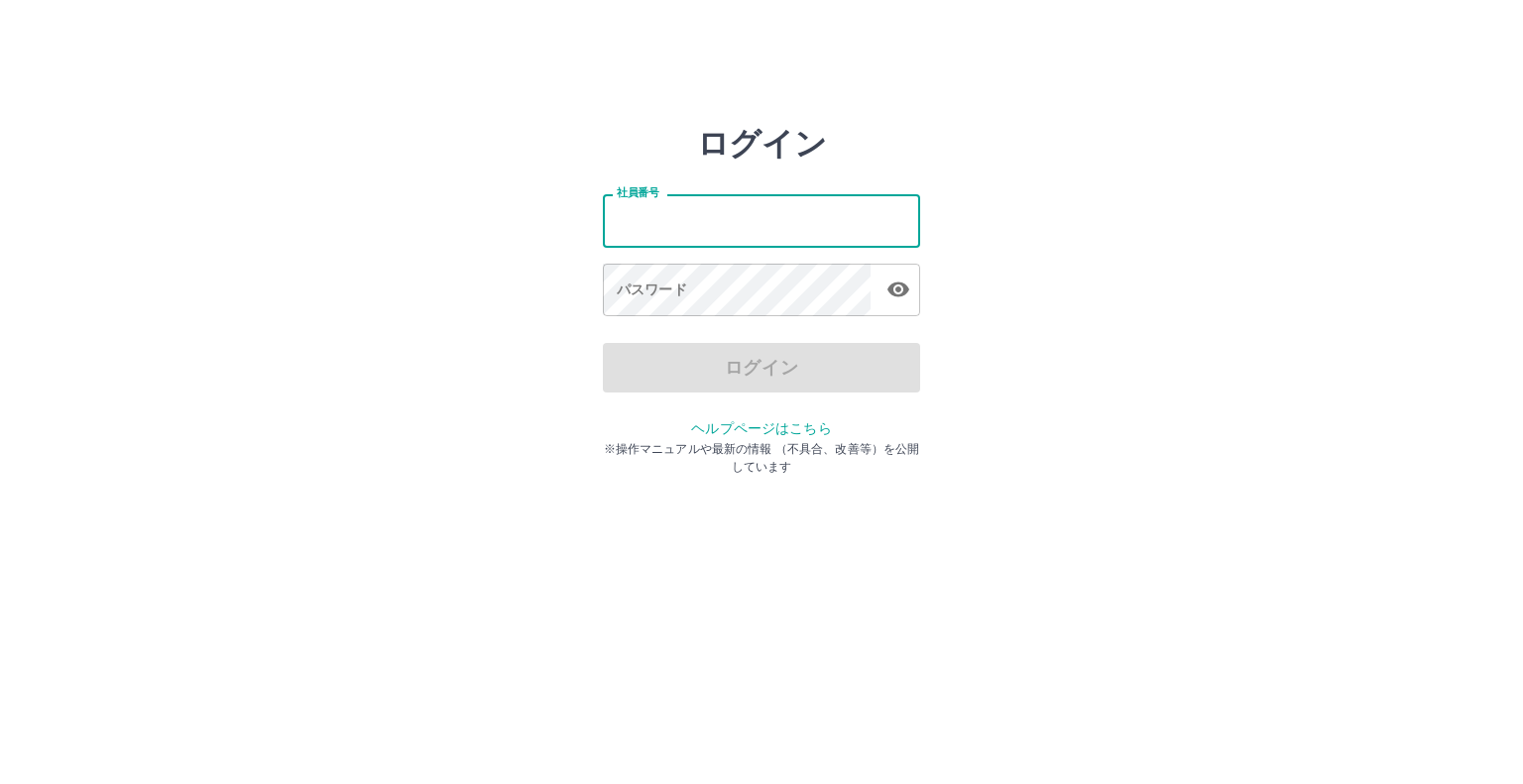 type on "*******" 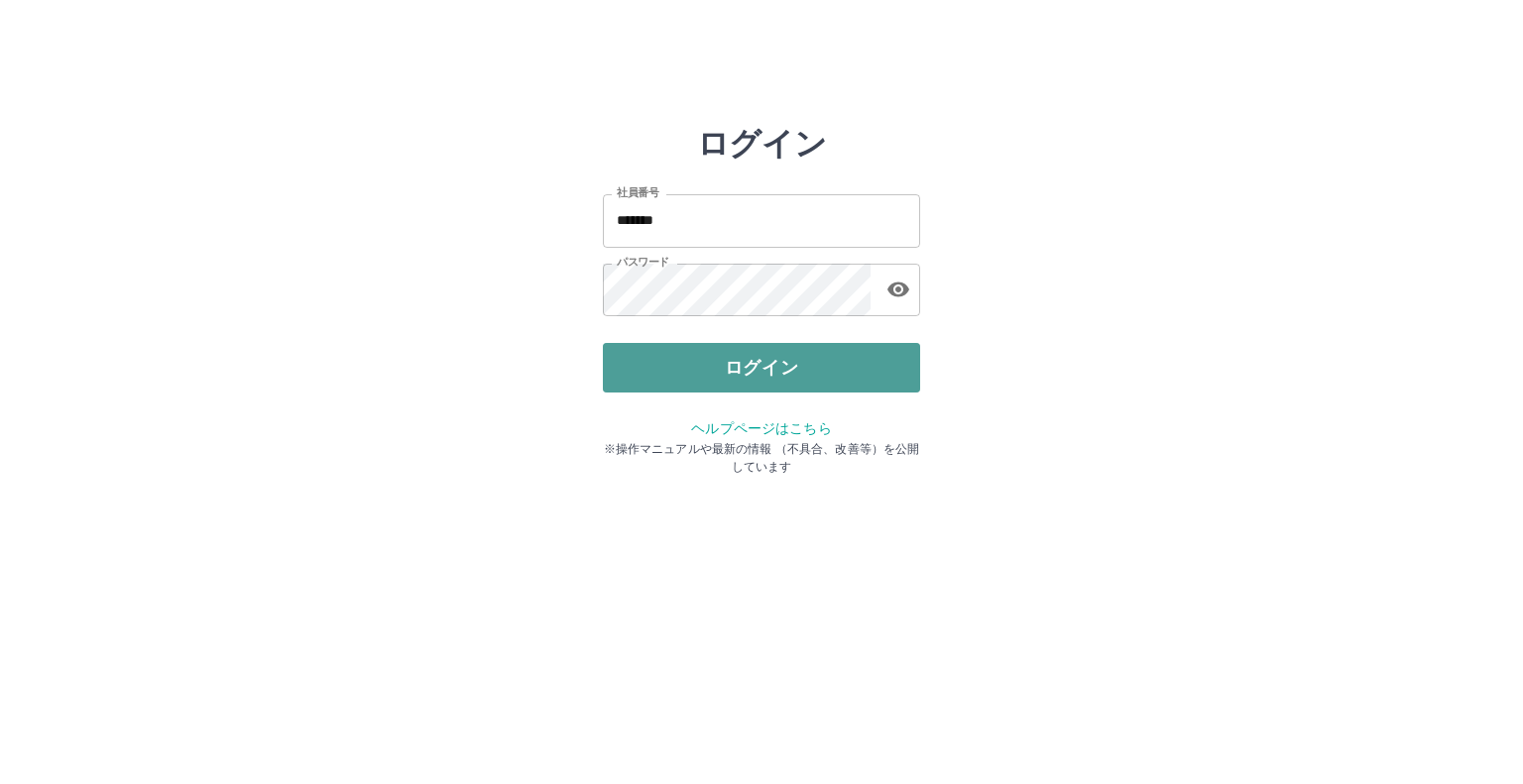 click on "ログイン" at bounding box center (762, 368) 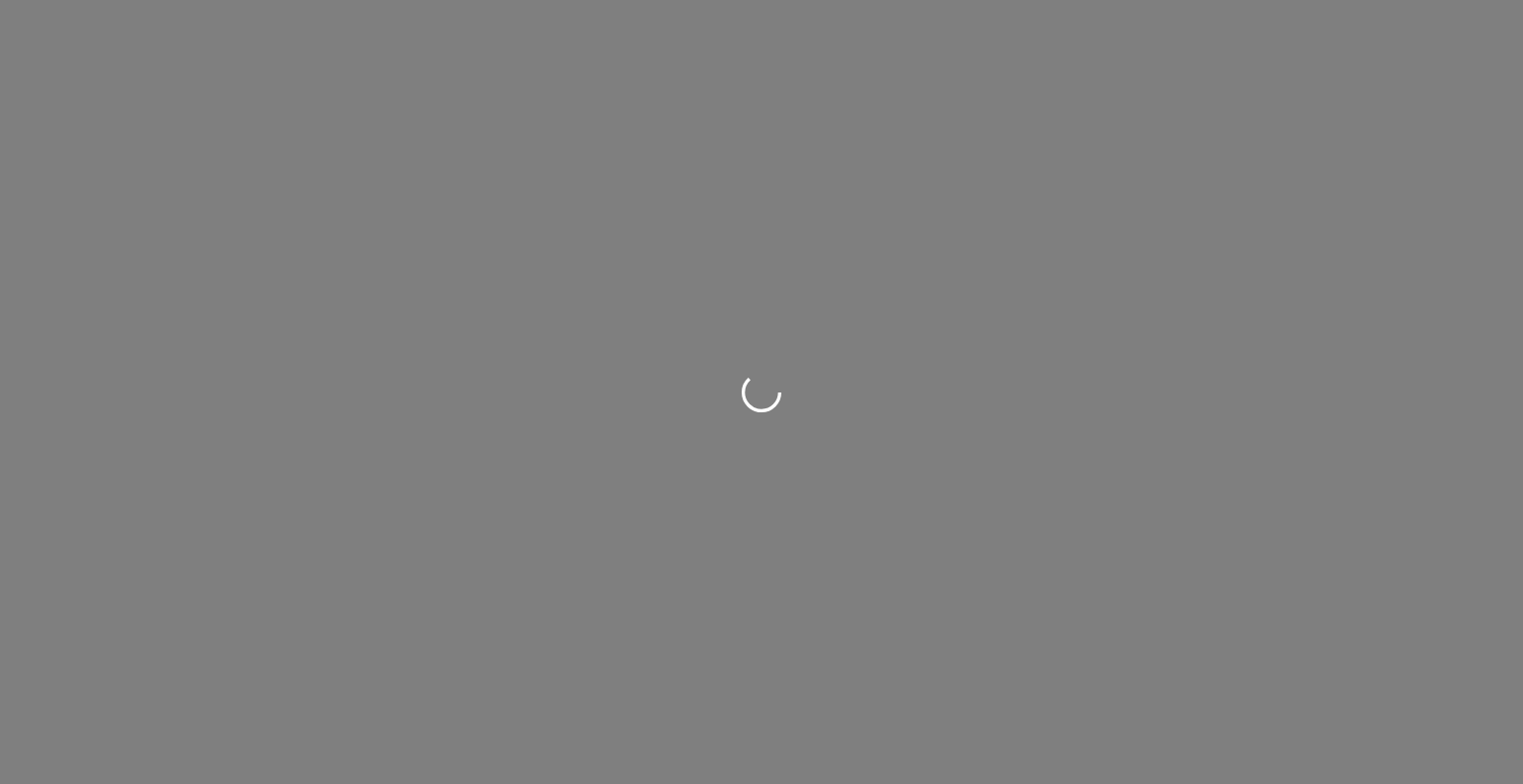 scroll, scrollTop: 0, scrollLeft: 0, axis: both 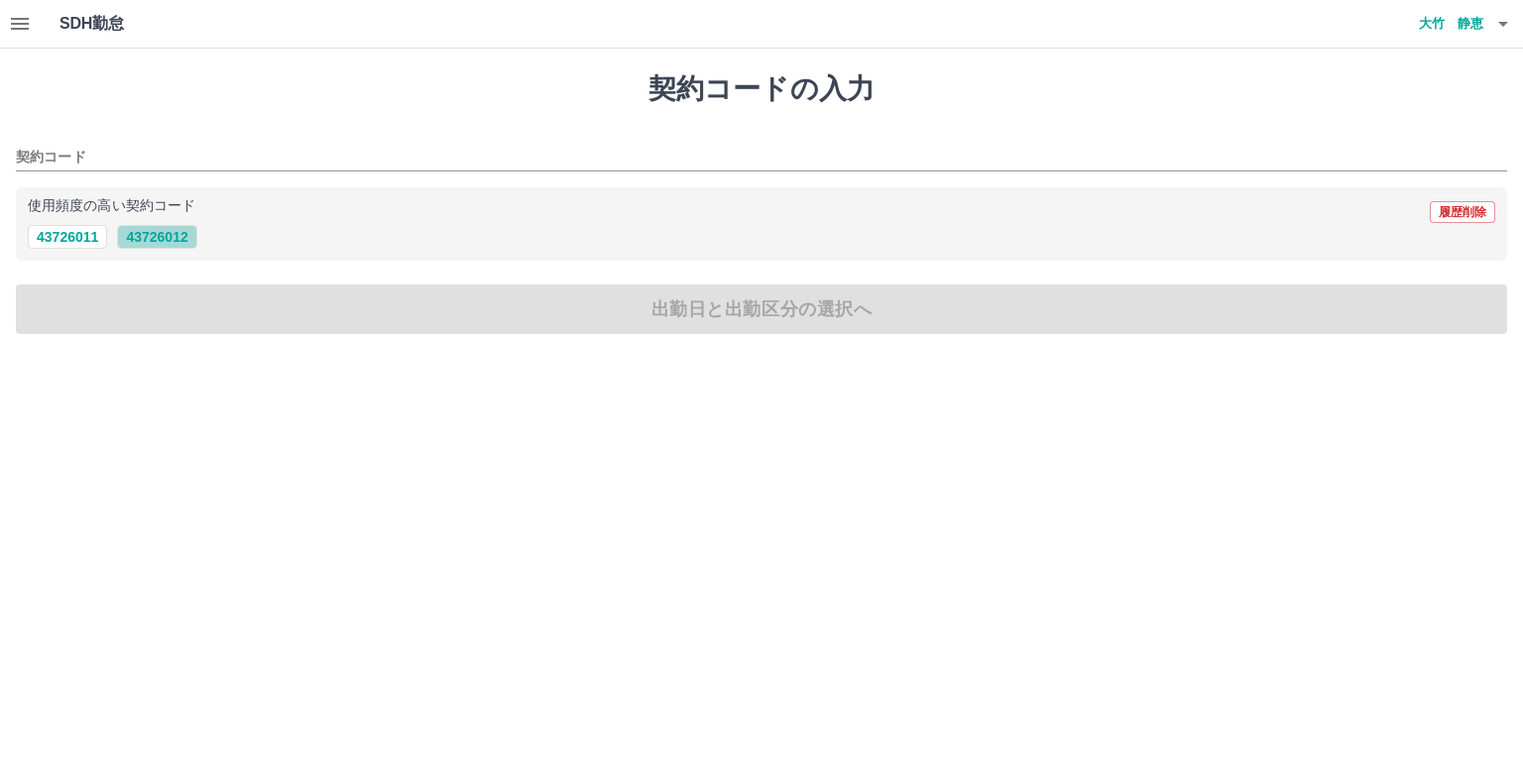 click on "43726012" at bounding box center [157, 237] 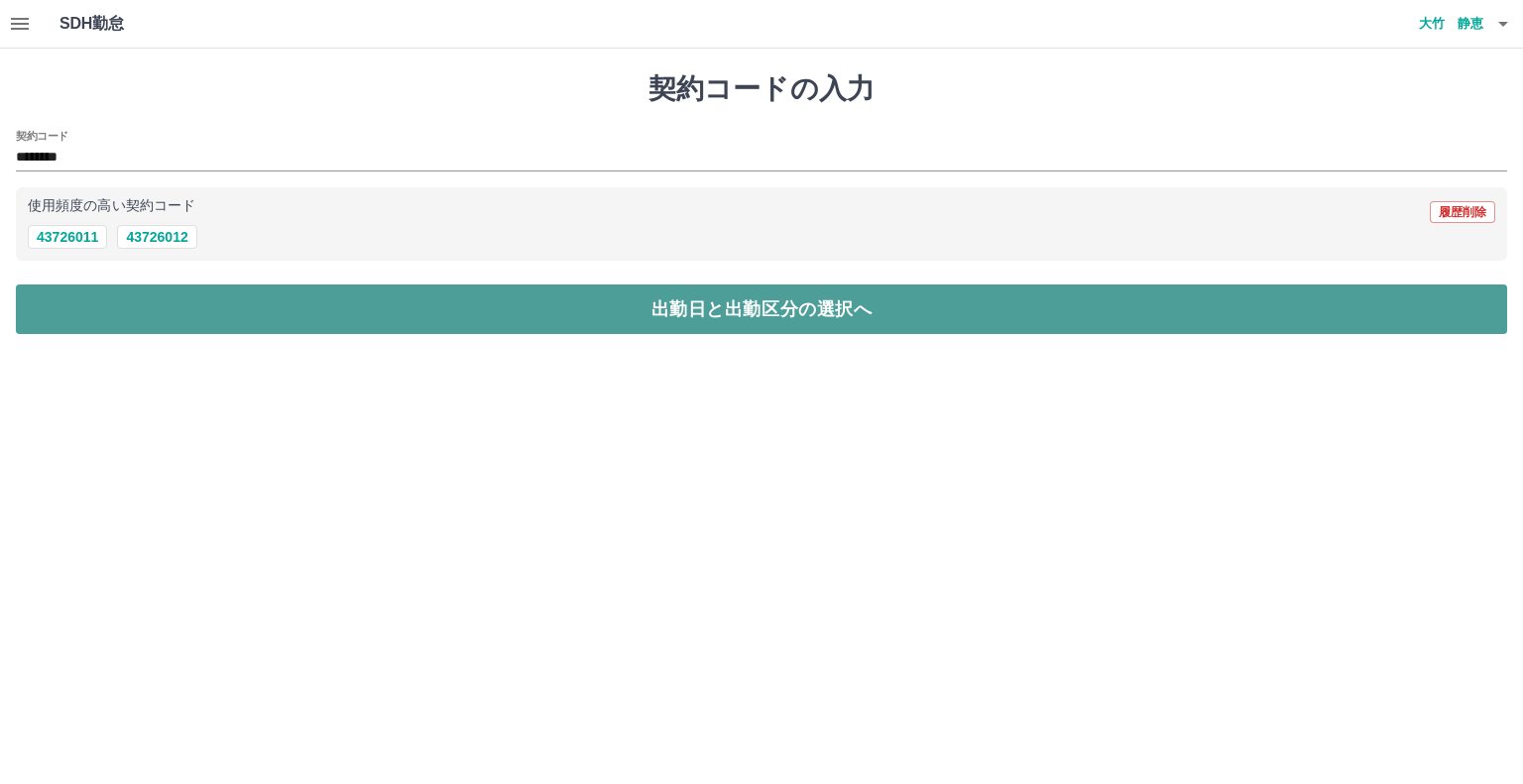 click on "出勤日と出勤区分の選択へ" at bounding box center [762, 309] 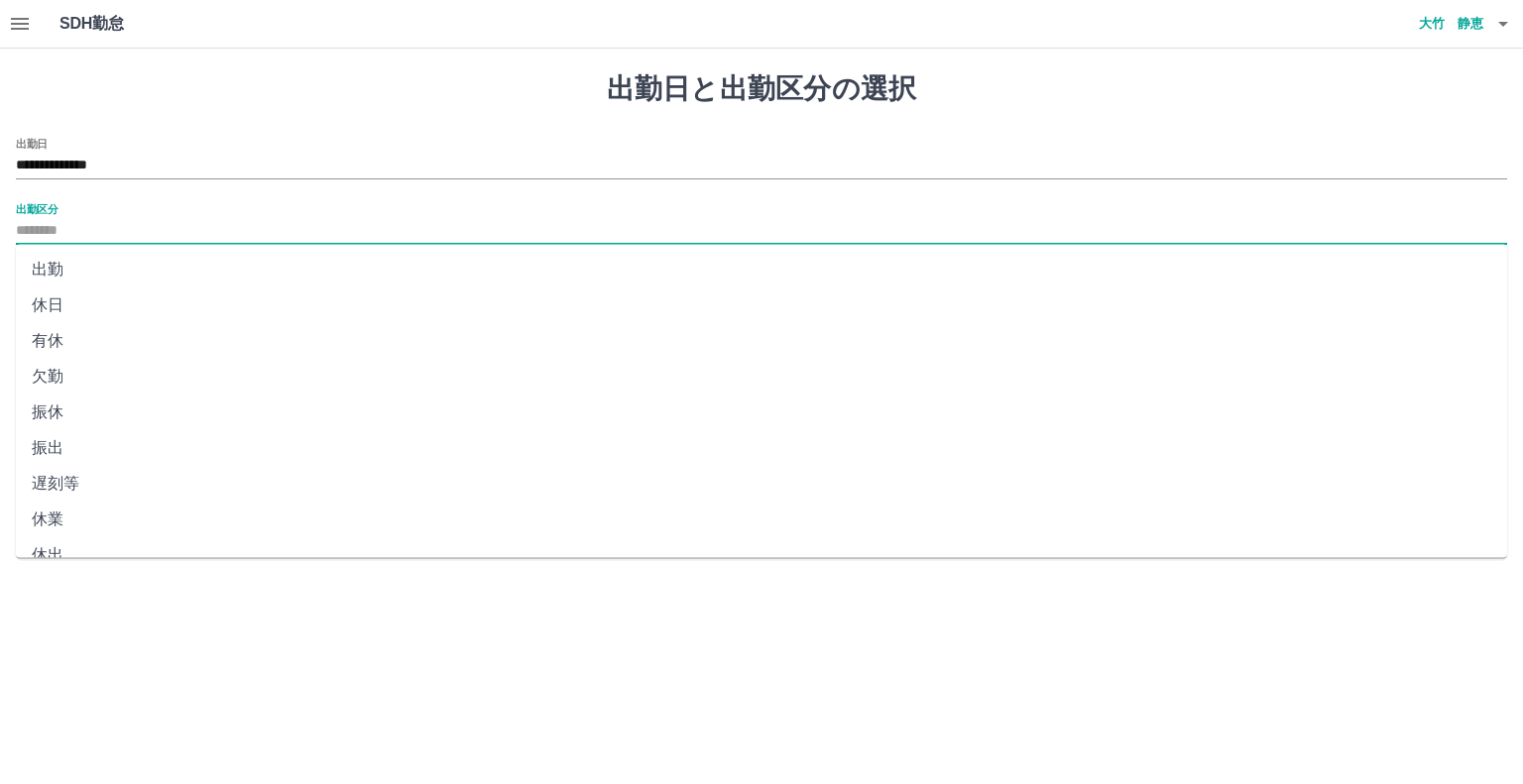click on "出勤区分" at bounding box center [762, 231] 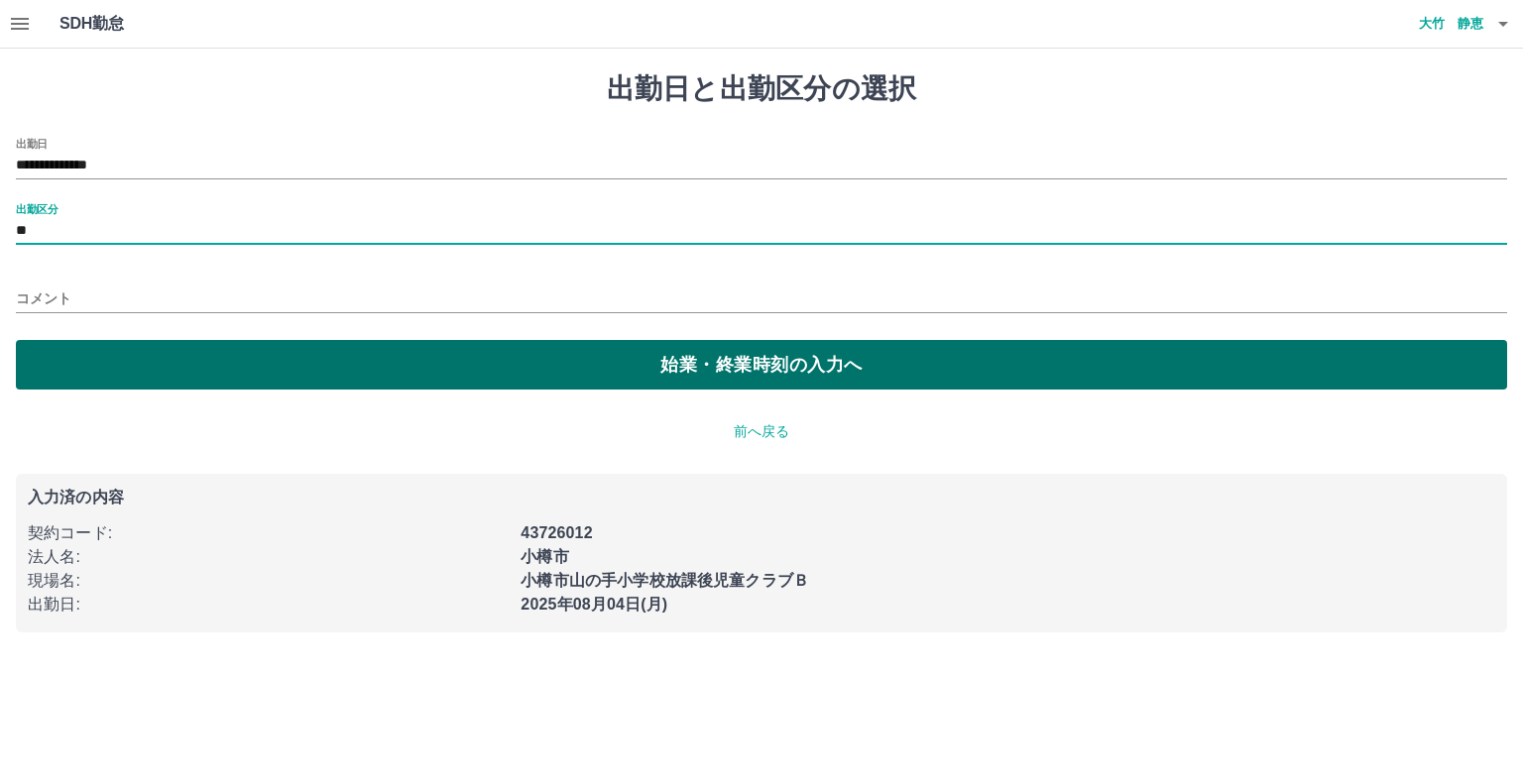 click on "始業・終業時刻の入力へ" at bounding box center [762, 365] 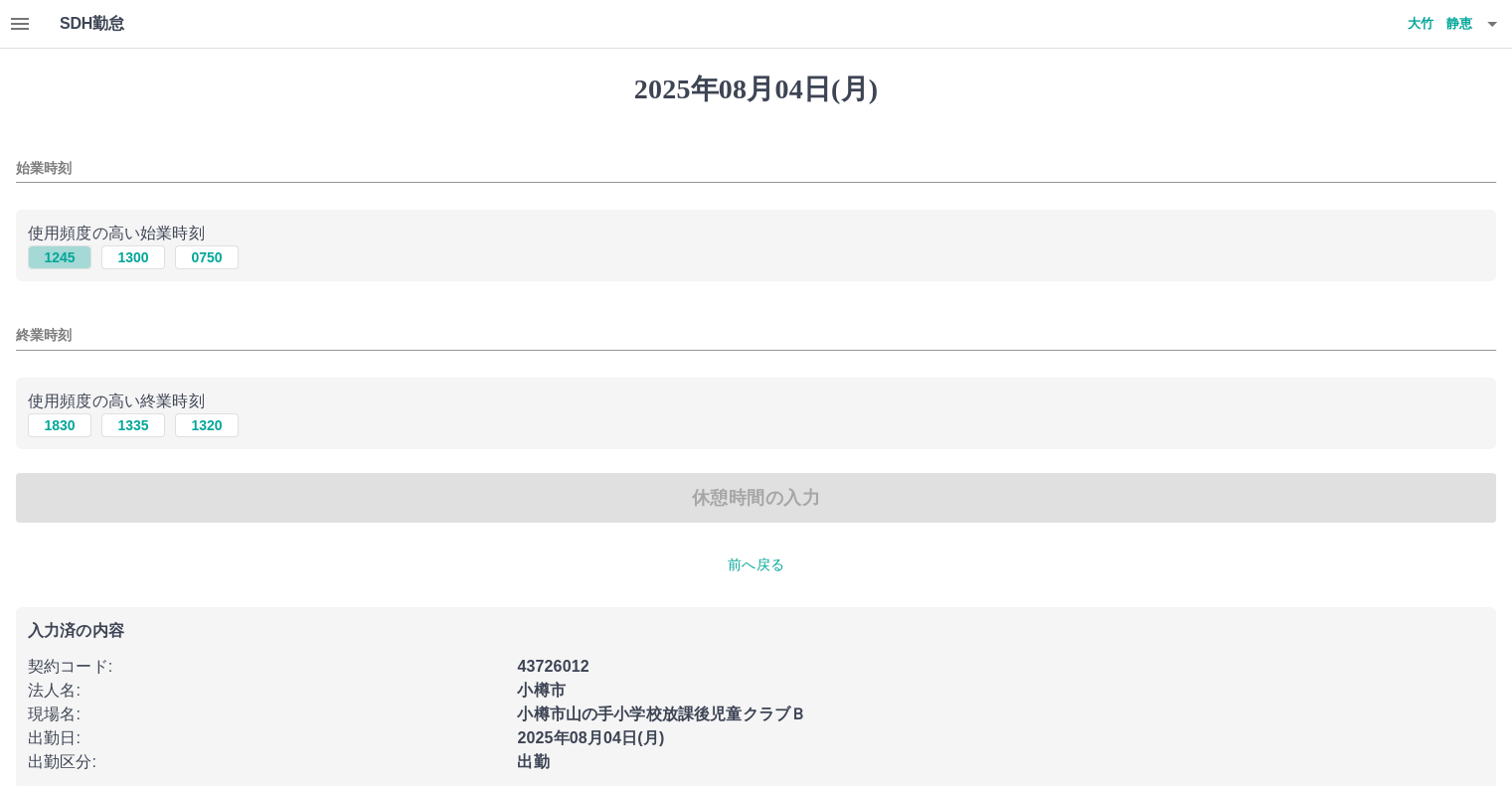 click on "1245" at bounding box center (60, 257) 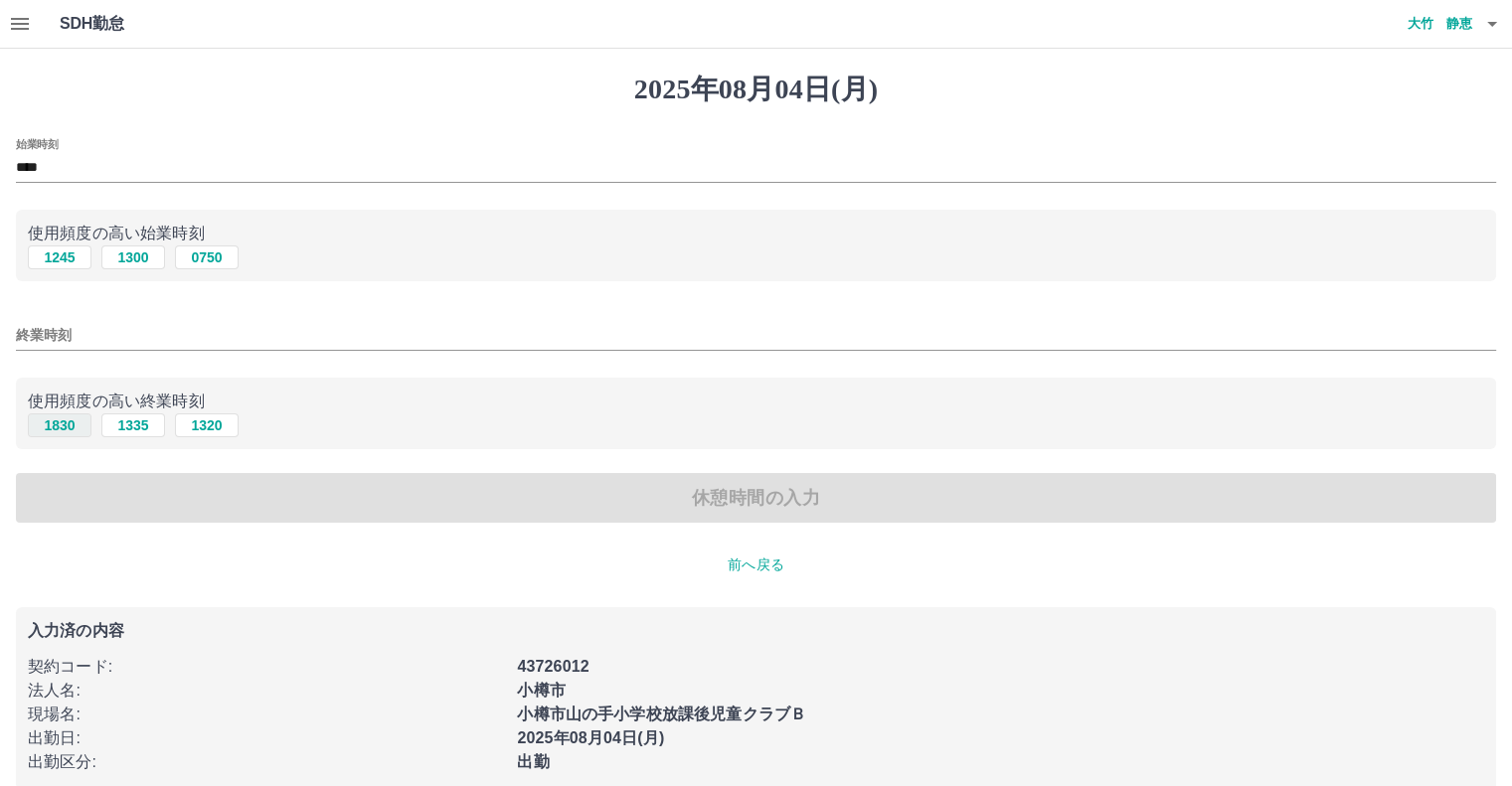 click on "1830" at bounding box center (60, 425) 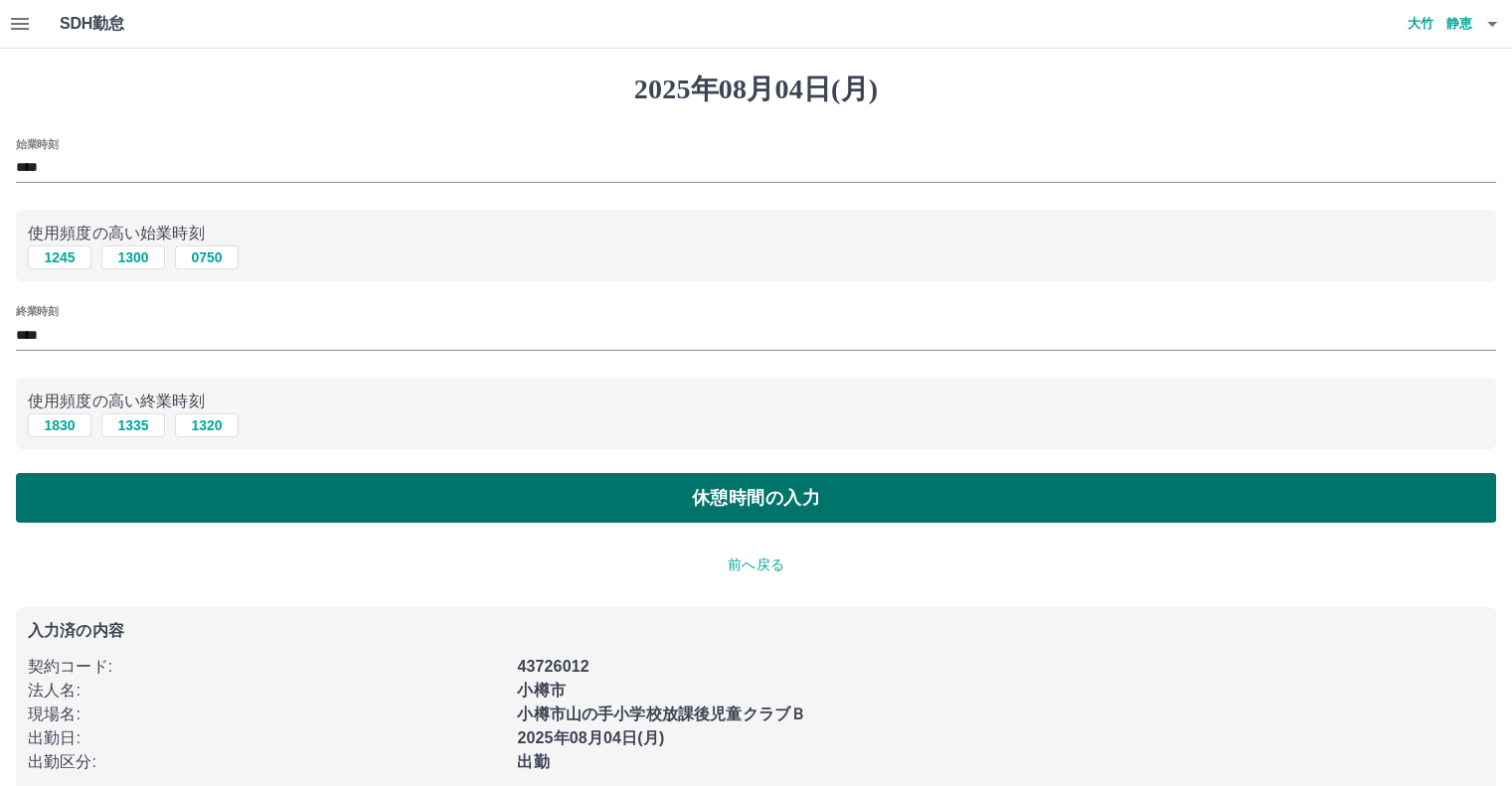 click on "休憩時間の入力" at bounding box center [756, 498] 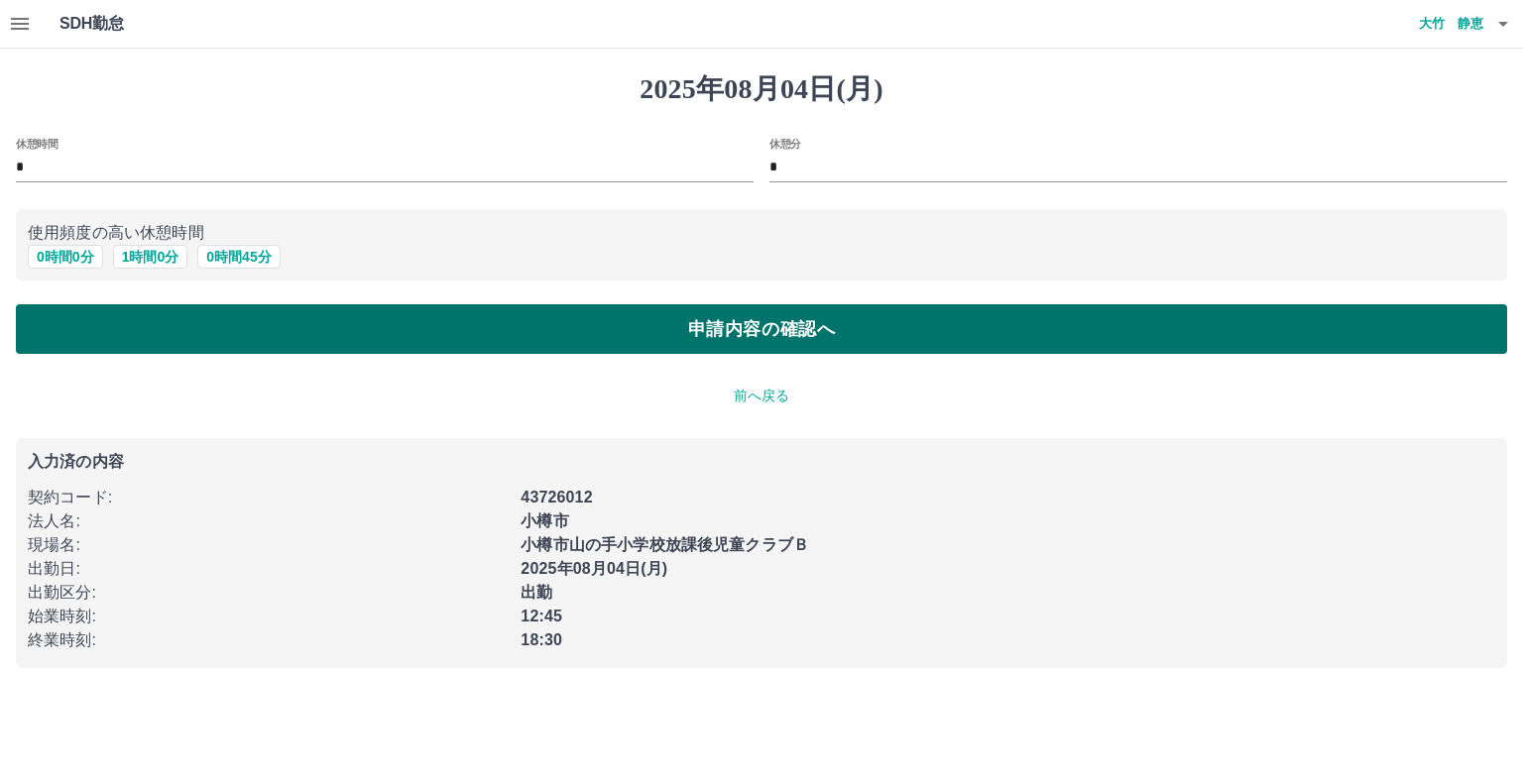click on "申請内容の確認へ" at bounding box center (762, 329) 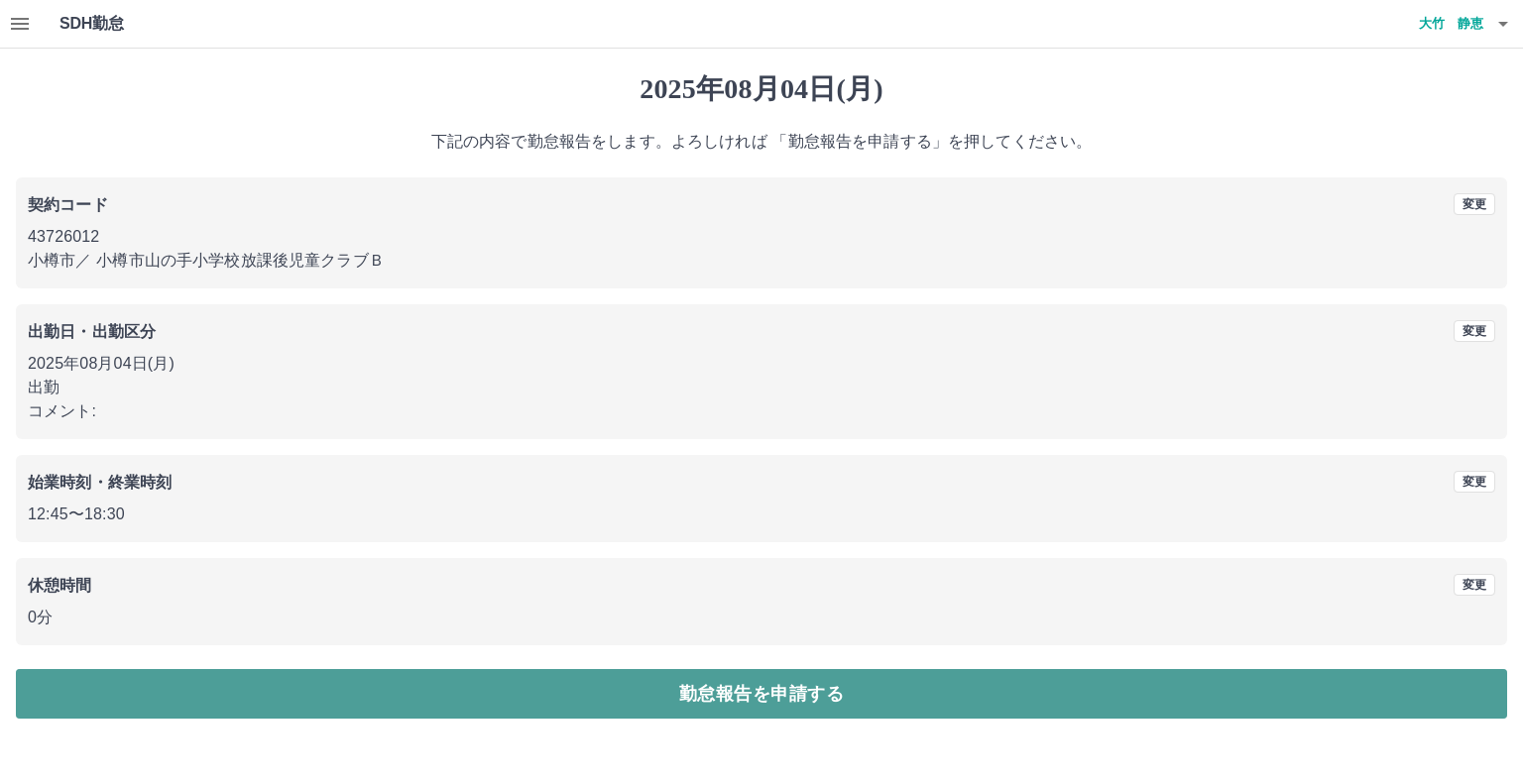 click on "勤怠報告を申請する" at bounding box center (762, 694) 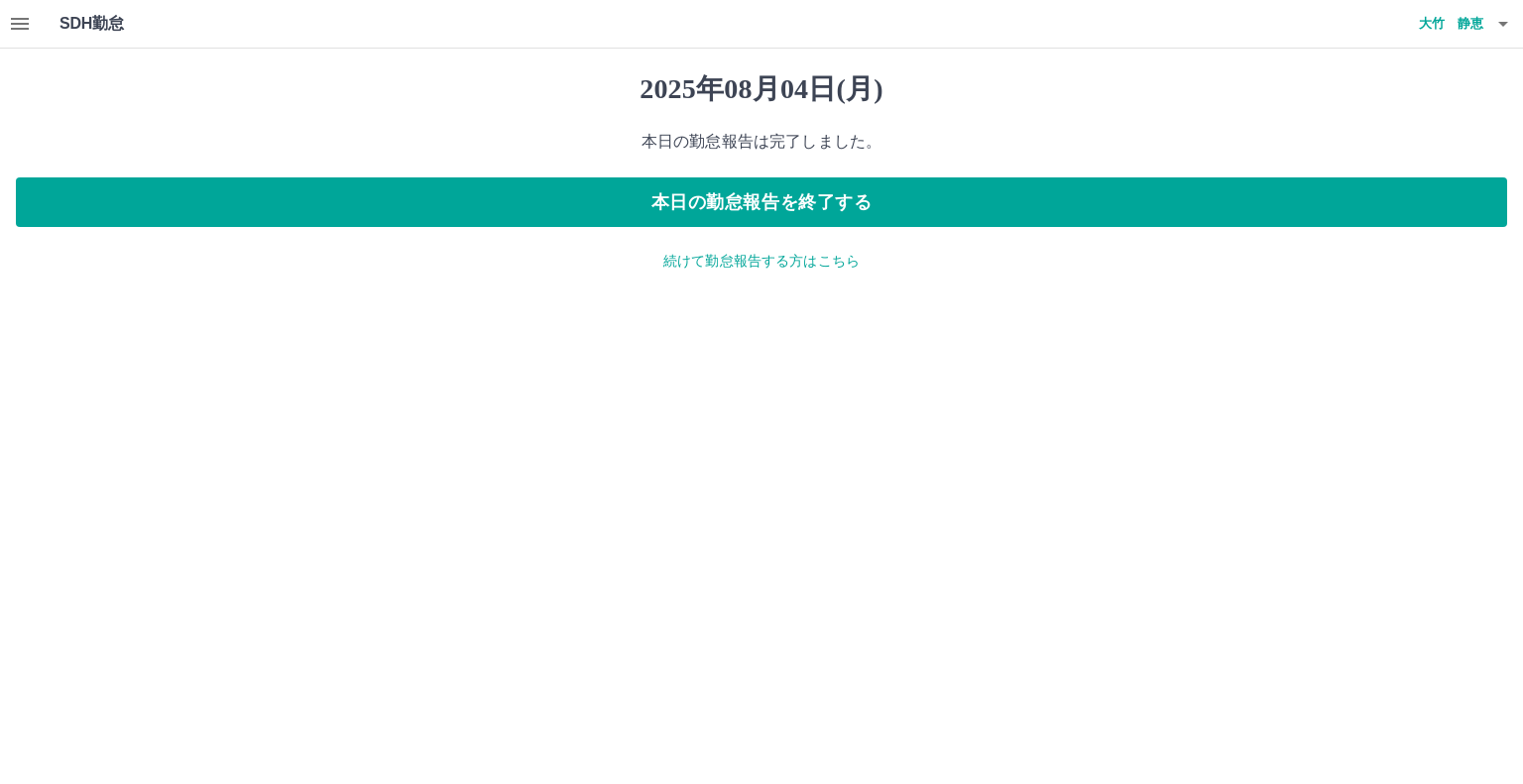 click on "続けて勤怠報告する方はこちら" at bounding box center [762, 261] 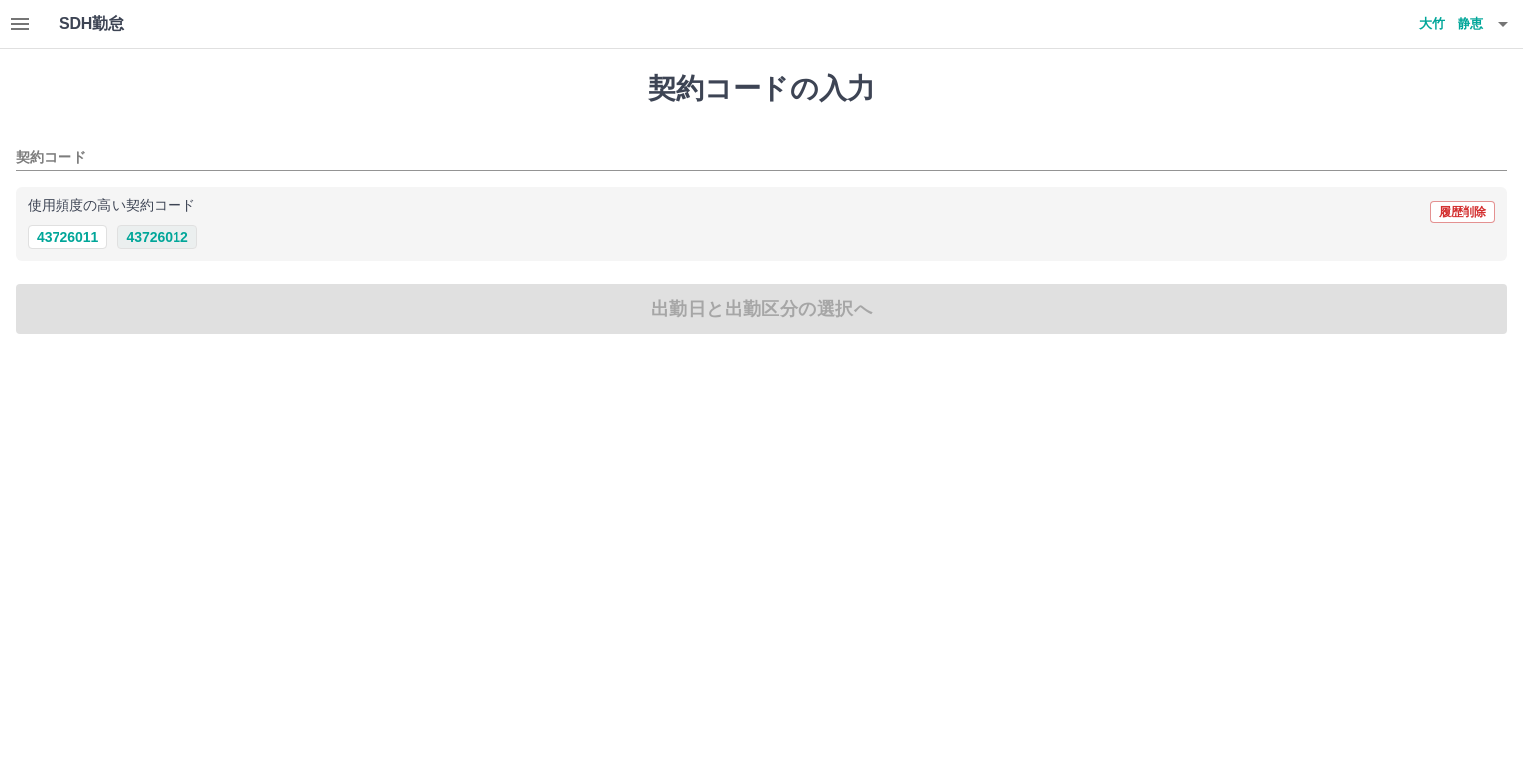 click on "43726011 43726012" at bounding box center [762, 237] 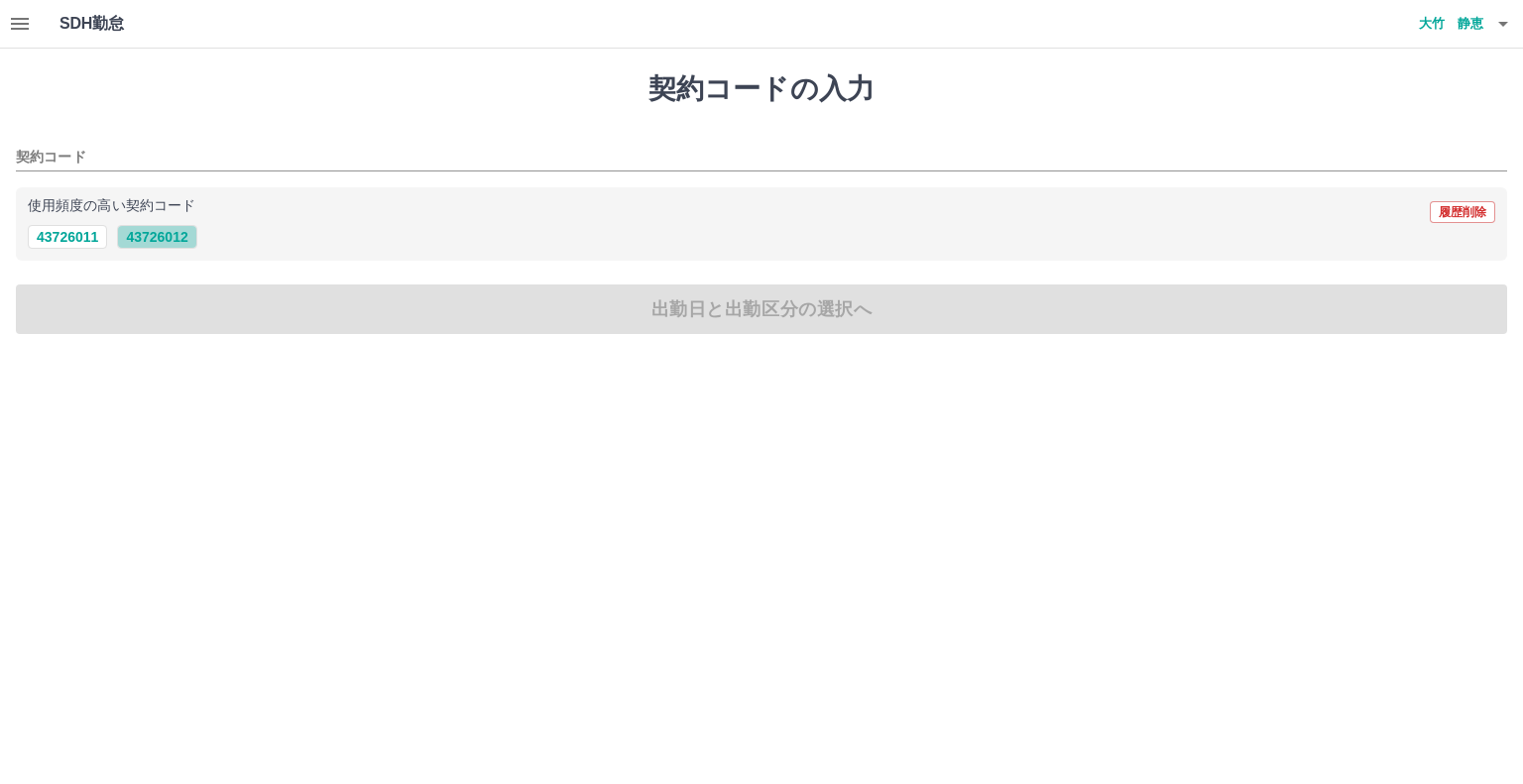 click on "43726012" at bounding box center (157, 237) 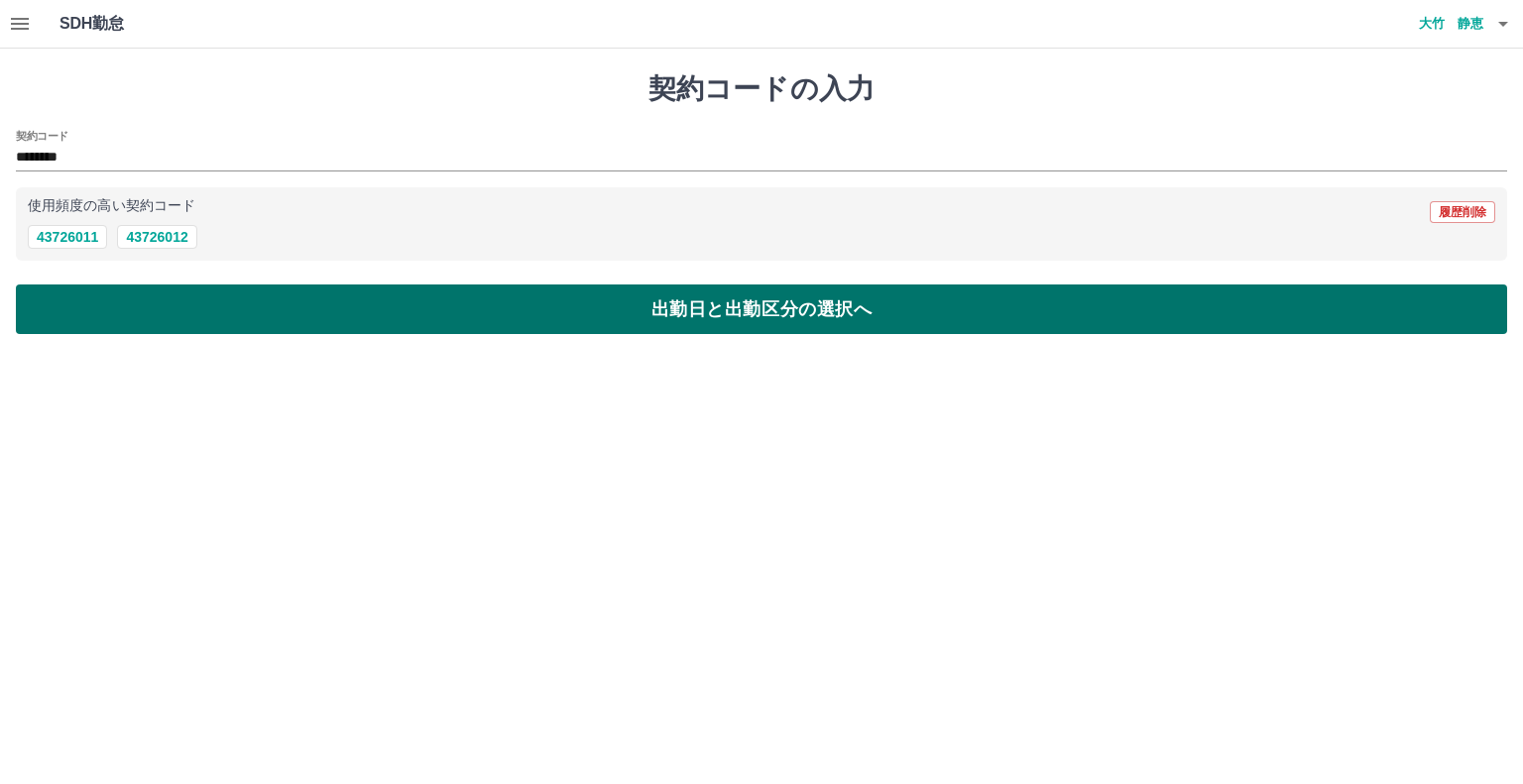 click on "出勤日と出勤区分の選択へ" at bounding box center [762, 309] 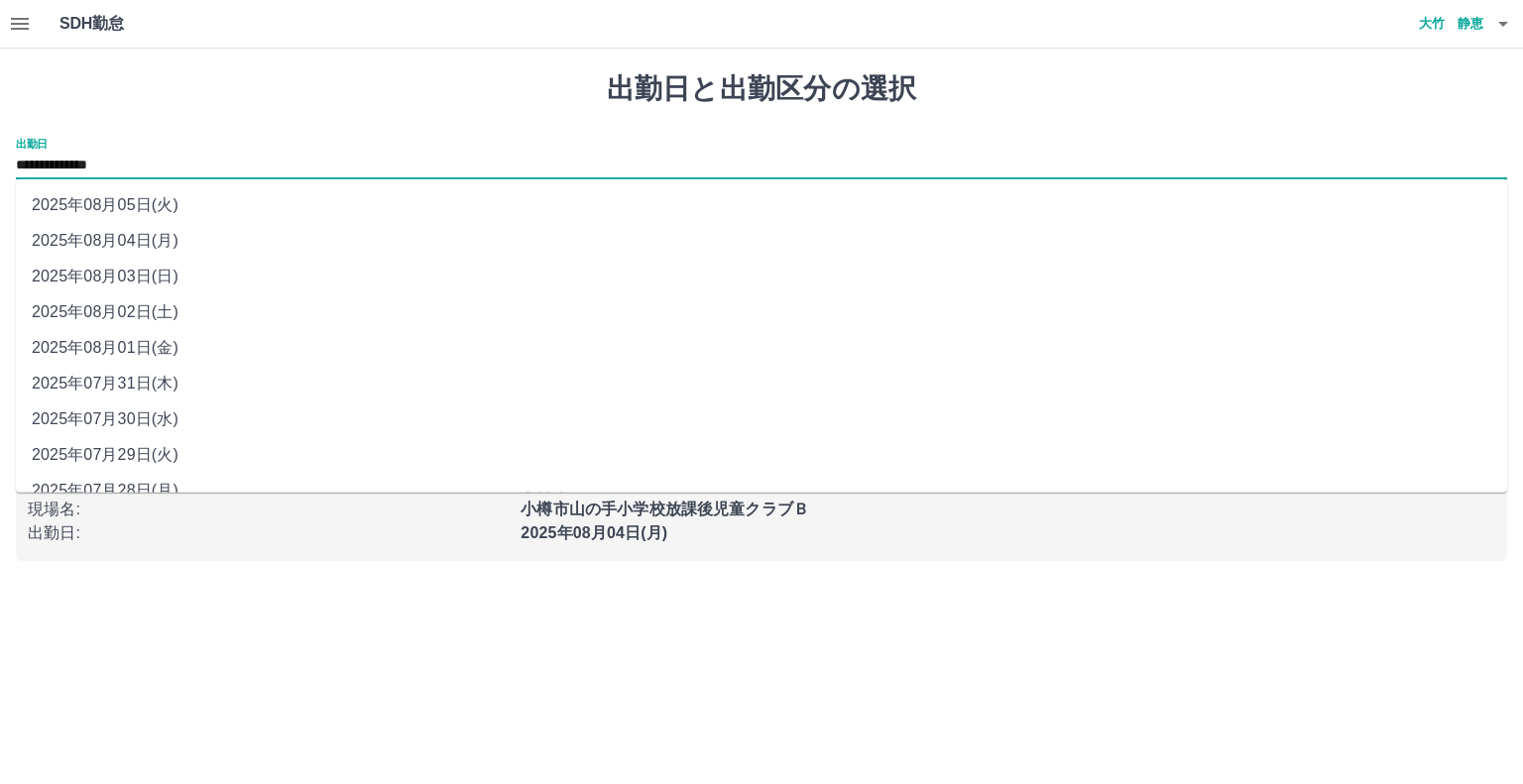 click on "**********" at bounding box center [762, 166] 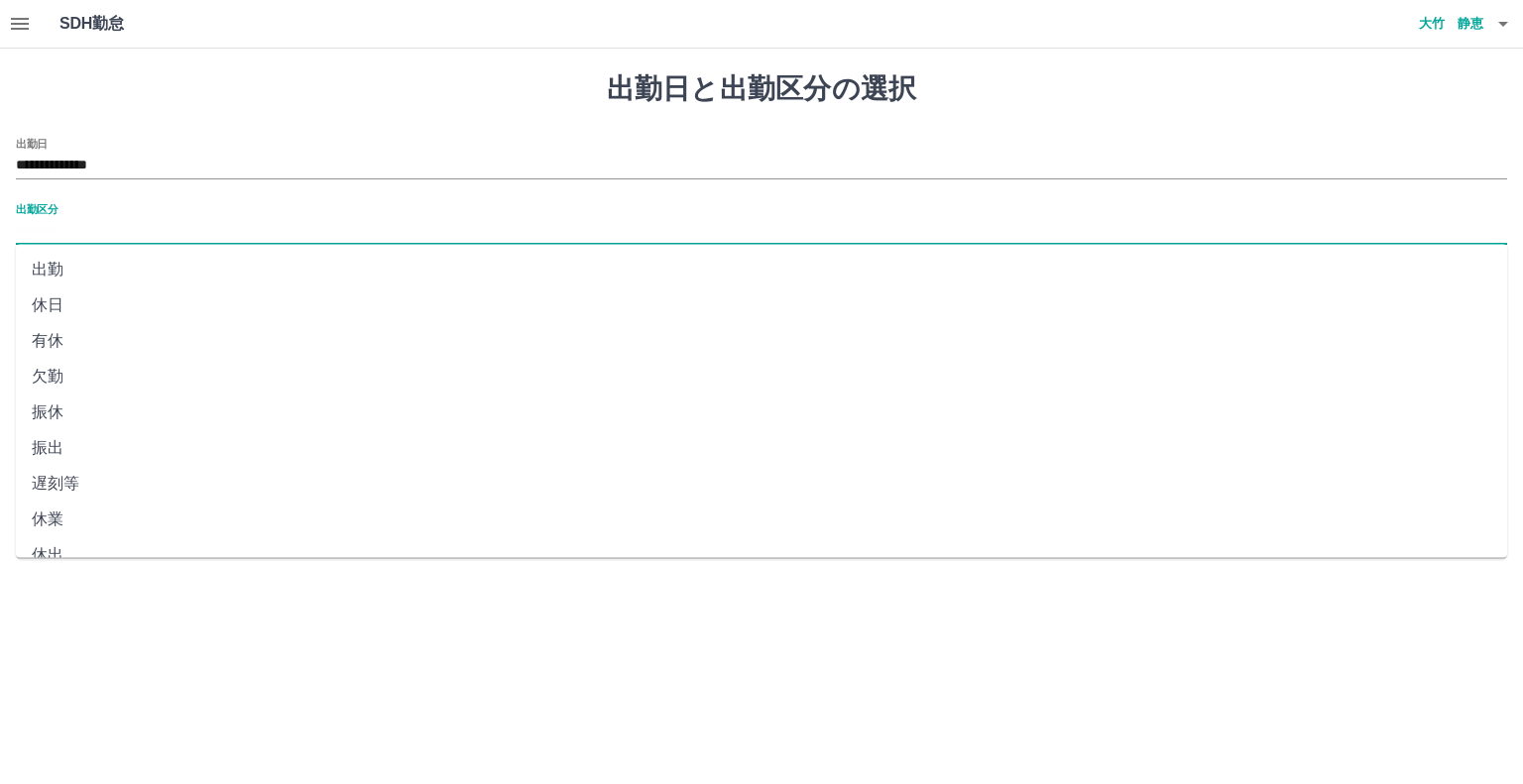 click on "出勤区分" at bounding box center [762, 231] 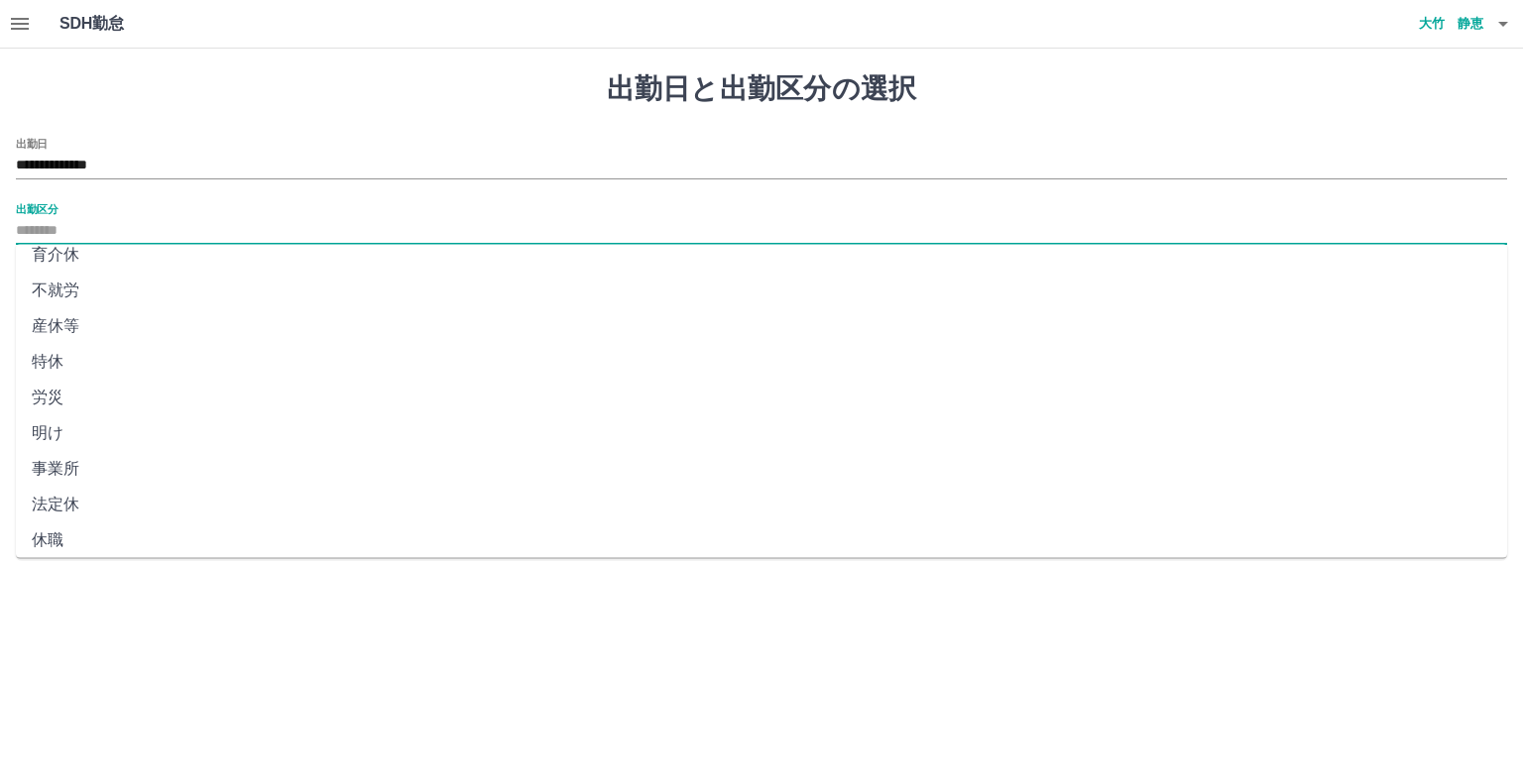 scroll, scrollTop: 344, scrollLeft: 0, axis: vertical 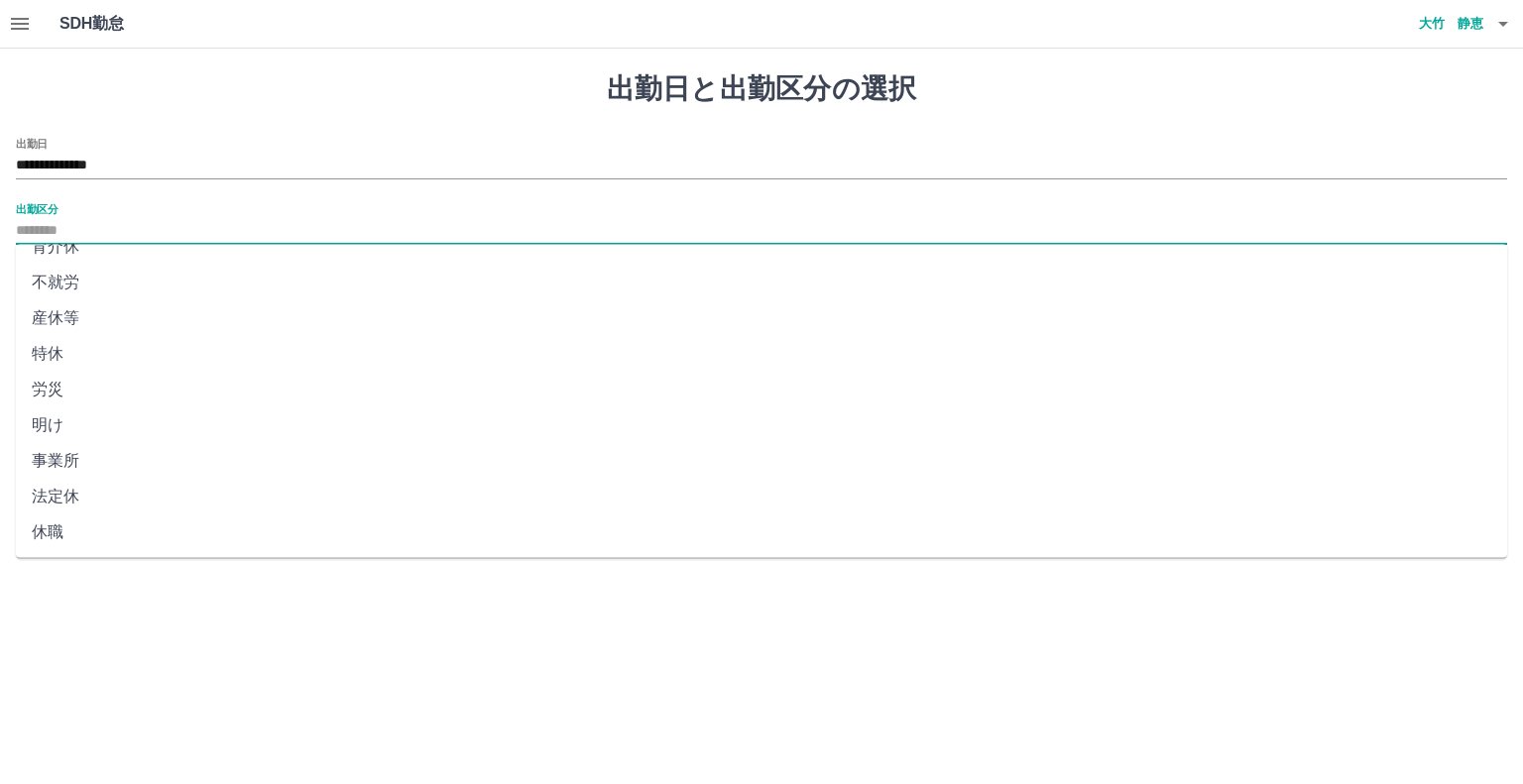 click on "法定休" at bounding box center [762, 497] 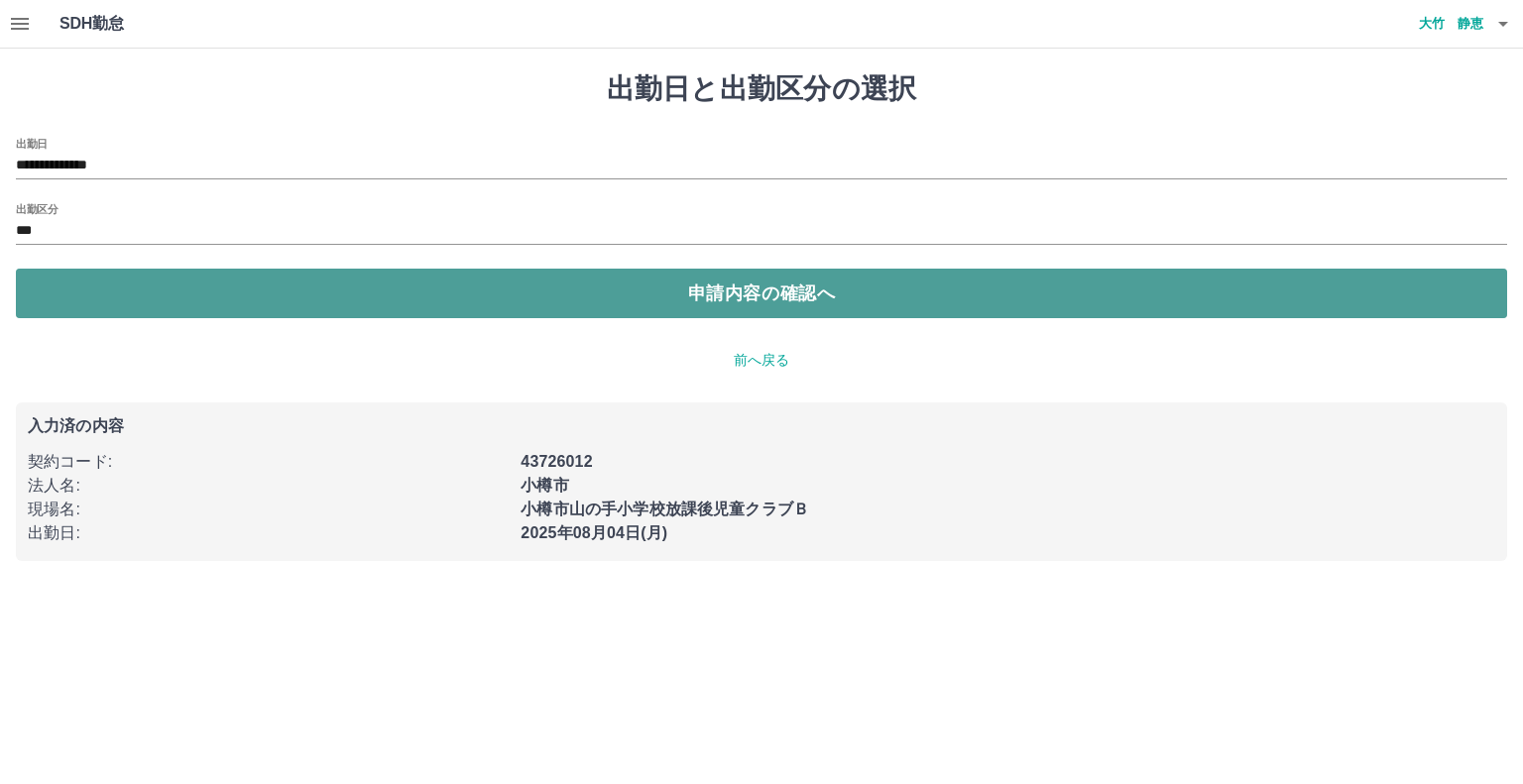 click on "申請内容の確認へ" at bounding box center [762, 293] 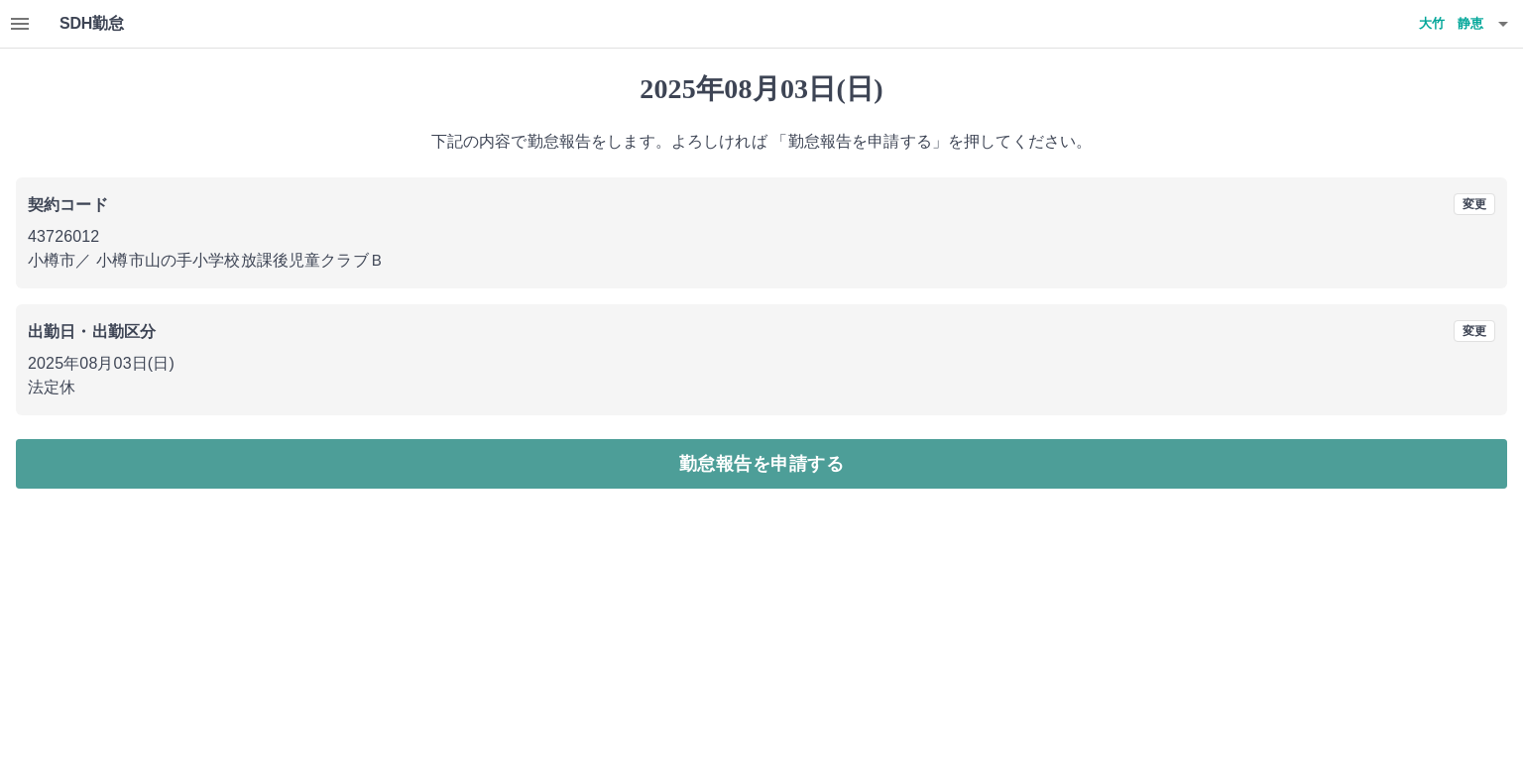 click on "勤怠報告を申請する" at bounding box center (762, 464) 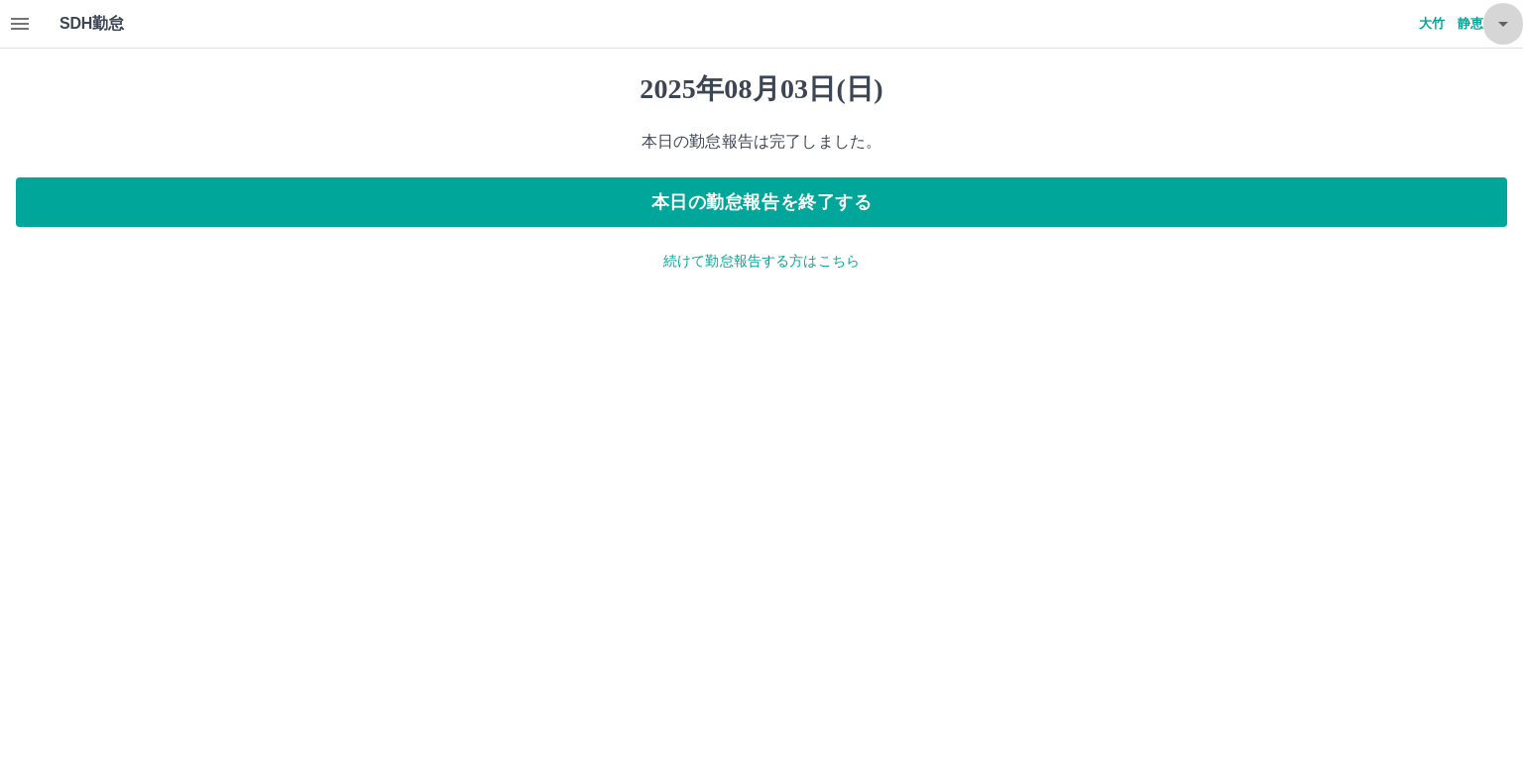 click 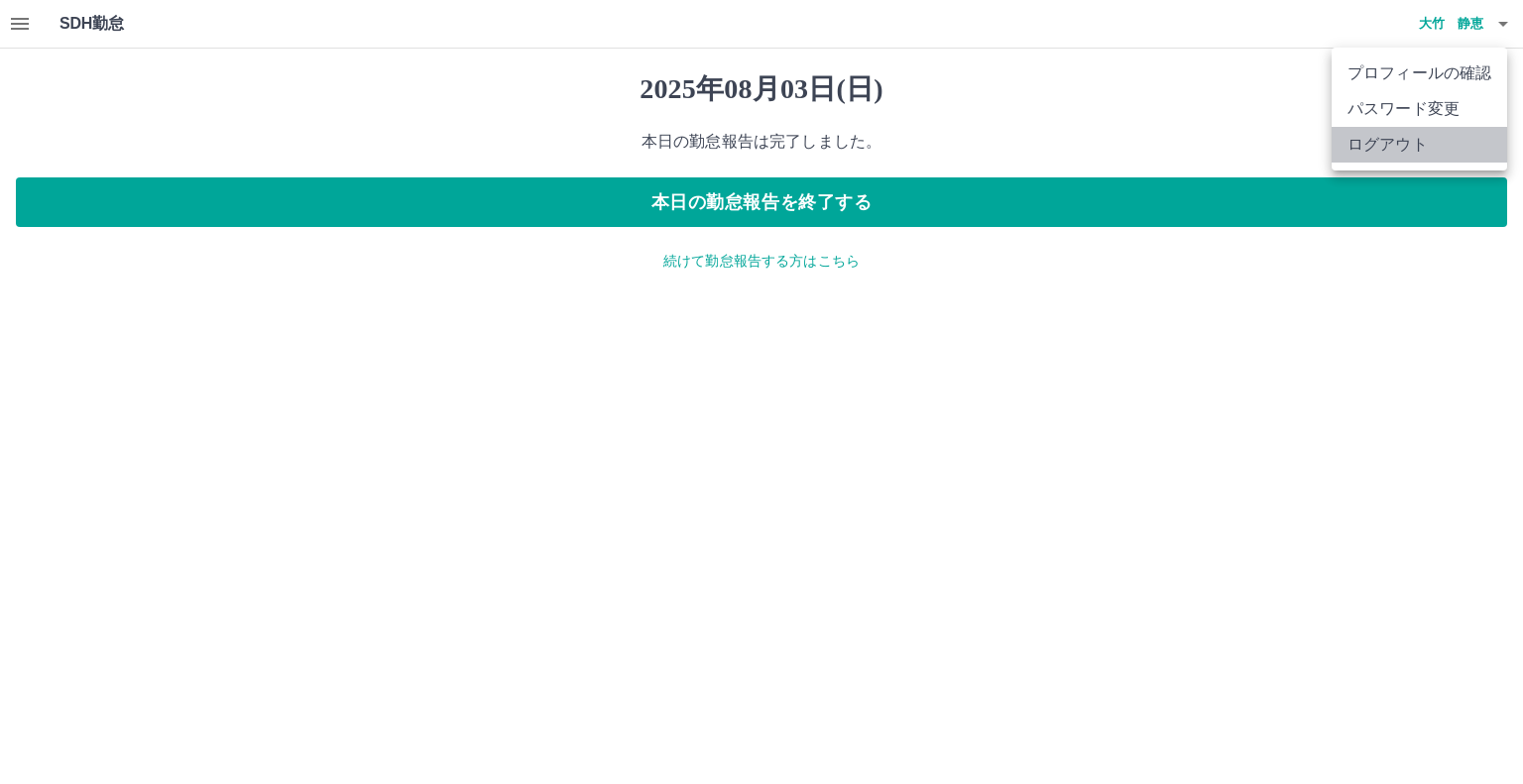 click on "ログアウト" at bounding box center [1419, 145] 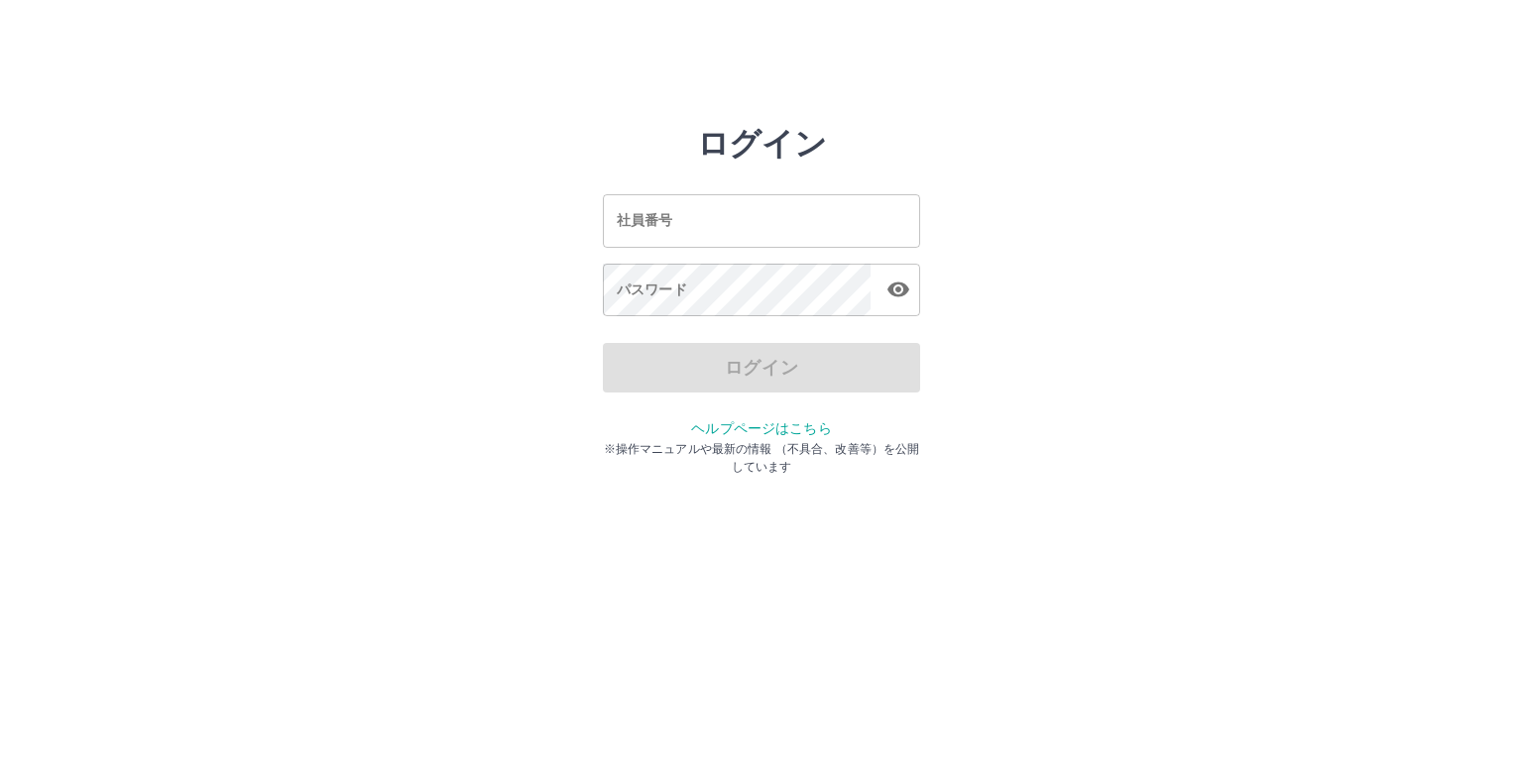 scroll, scrollTop: 0, scrollLeft: 0, axis: both 